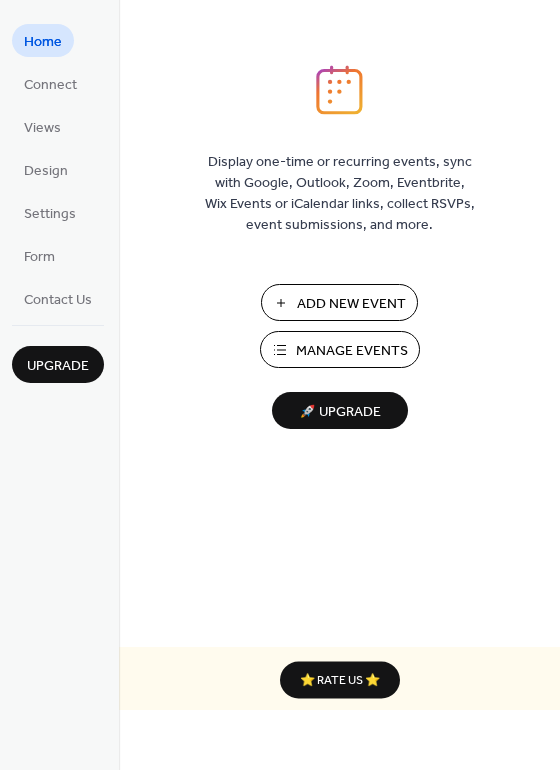 scroll, scrollTop: 0, scrollLeft: 0, axis: both 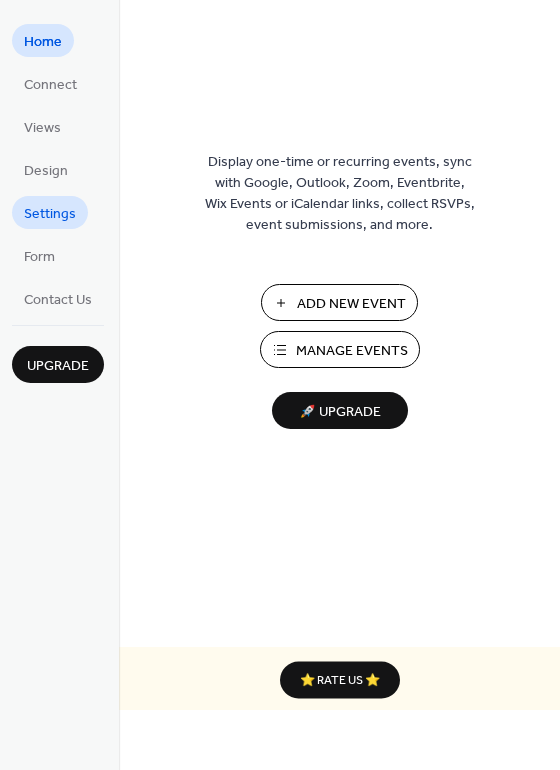 click on "Settings" at bounding box center (50, 214) 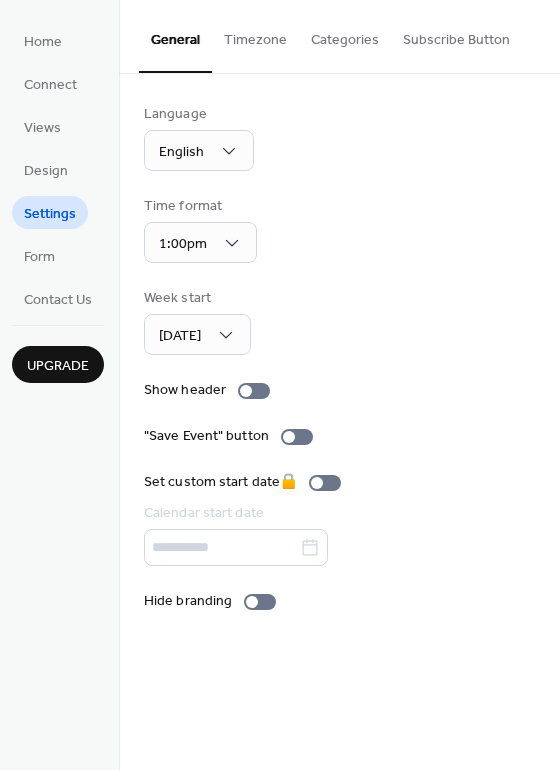 click on "Home Connect Views Design Settings Form Contact Us" at bounding box center (58, 169) 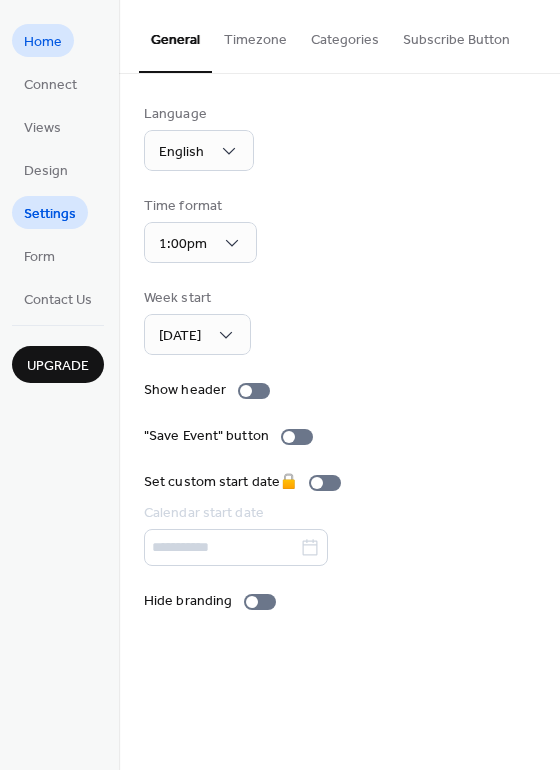 click on "Home" at bounding box center (43, 42) 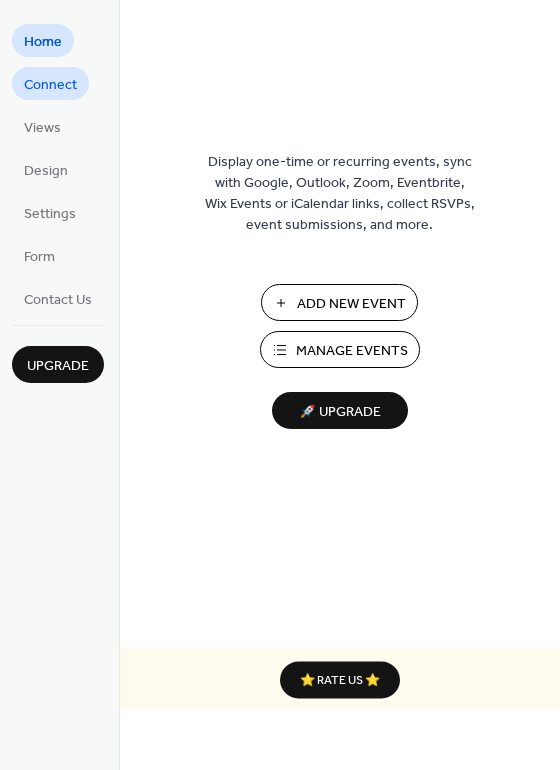 click on "Connect" at bounding box center [50, 85] 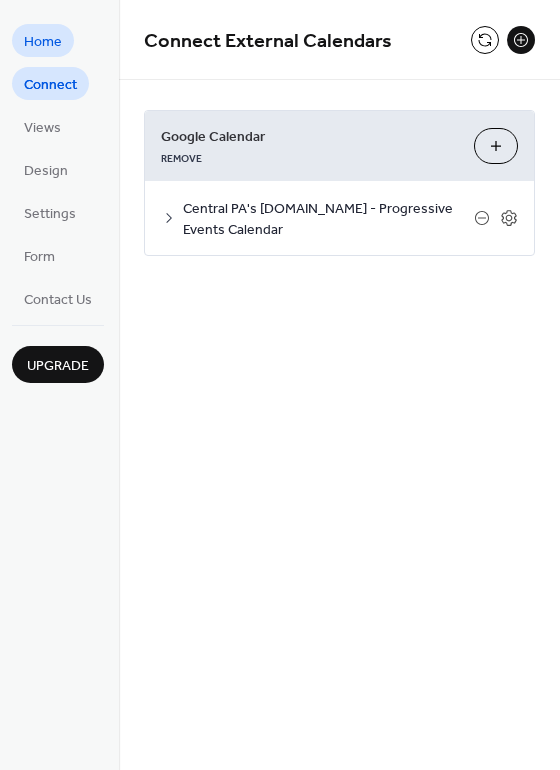 click on "Home" at bounding box center (43, 42) 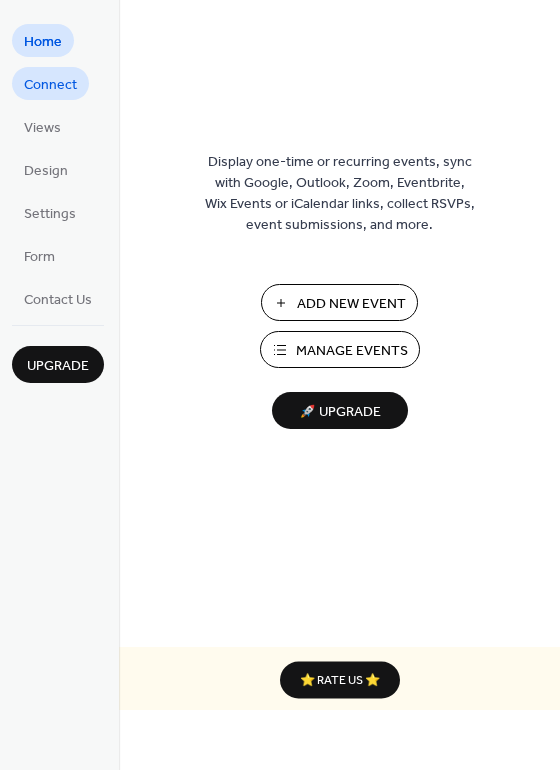 click on "Connect" at bounding box center (50, 85) 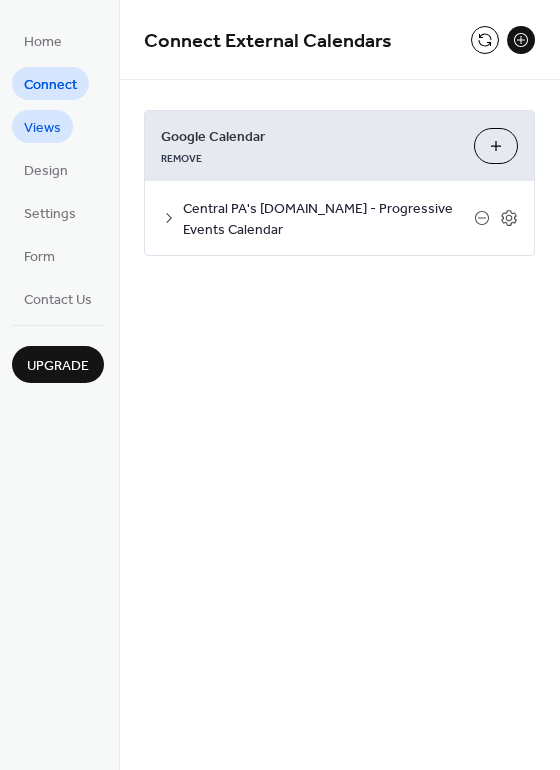 click on "Views" at bounding box center [42, 128] 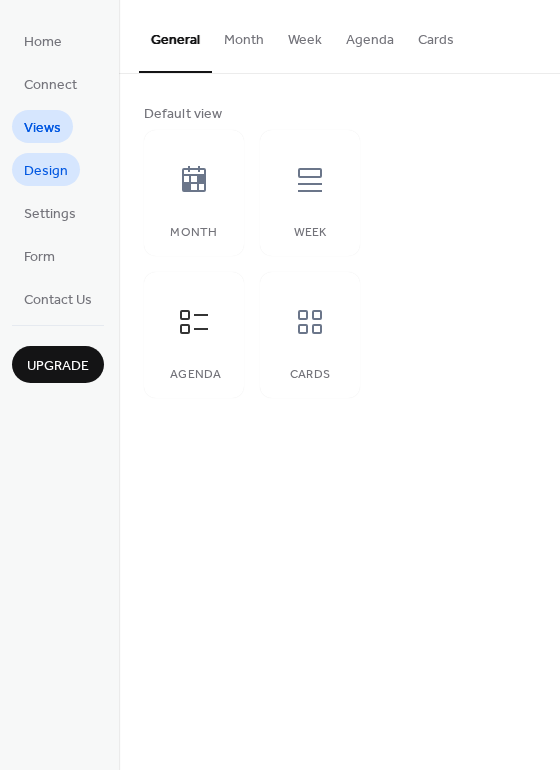 click on "Design" at bounding box center (46, 171) 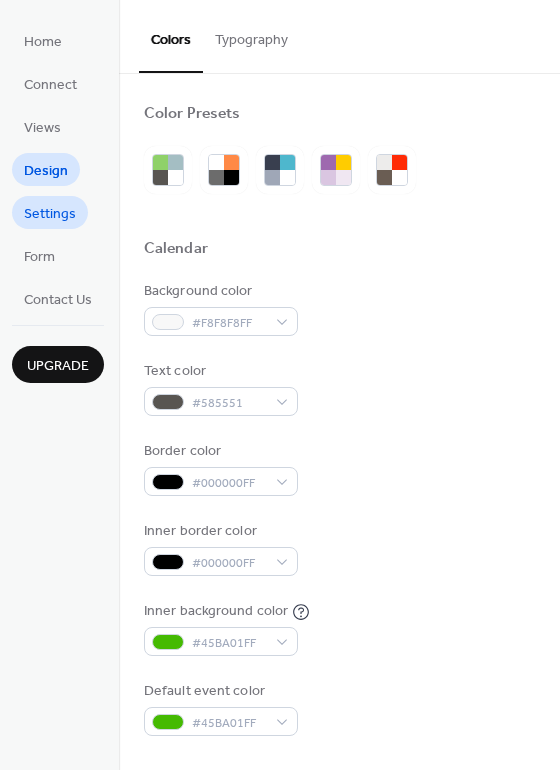 click on "Settings" at bounding box center [50, 214] 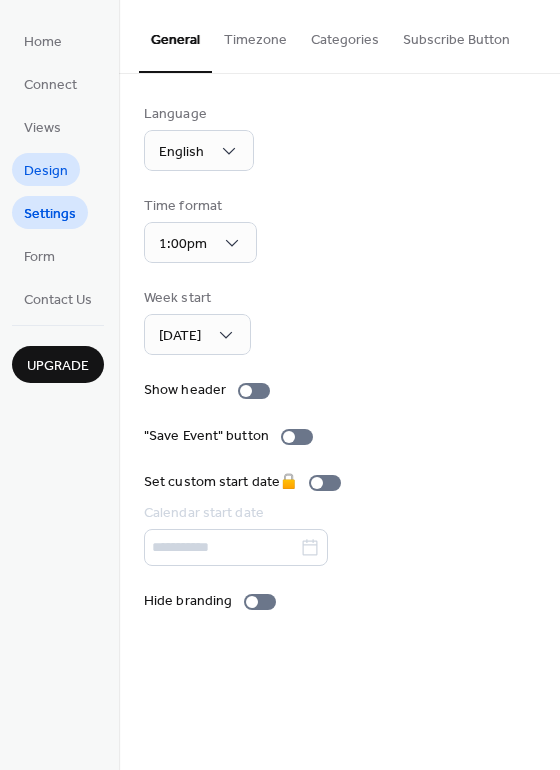 click on "Design" at bounding box center [46, 171] 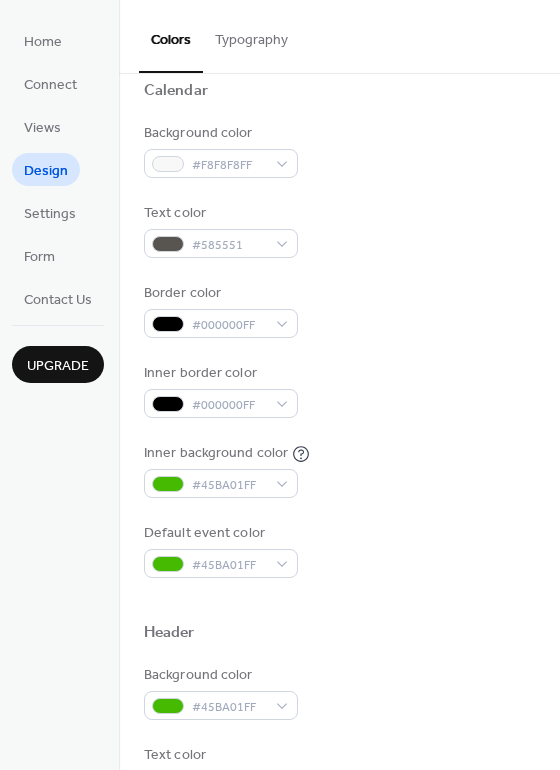 scroll, scrollTop: 156, scrollLeft: 0, axis: vertical 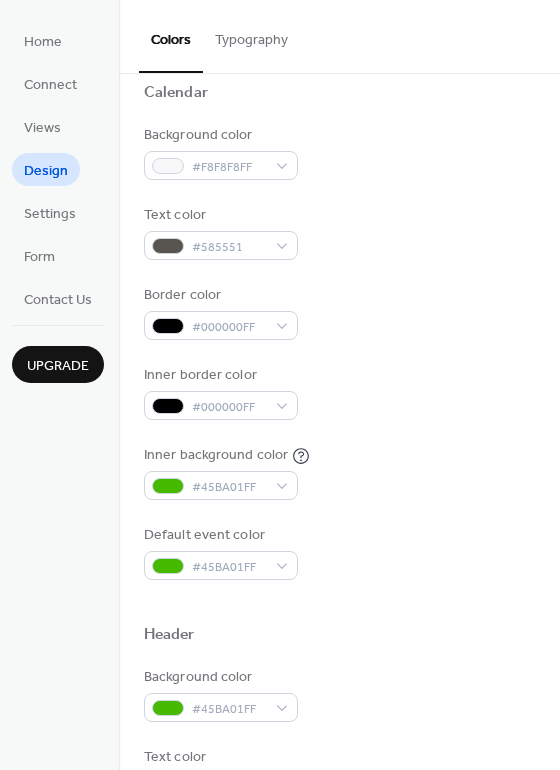 click on "Home Connect Views Design Settings Form Contact Us Upgrade" at bounding box center [59, 385] 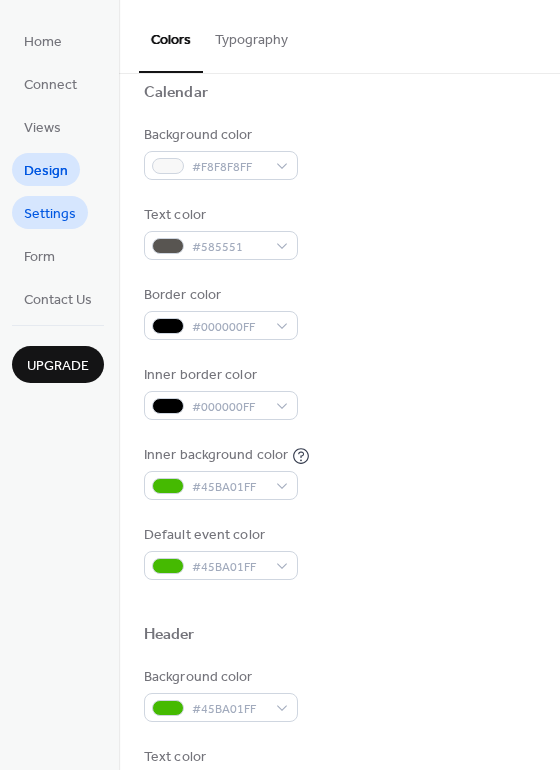 click on "Settings" at bounding box center [50, 214] 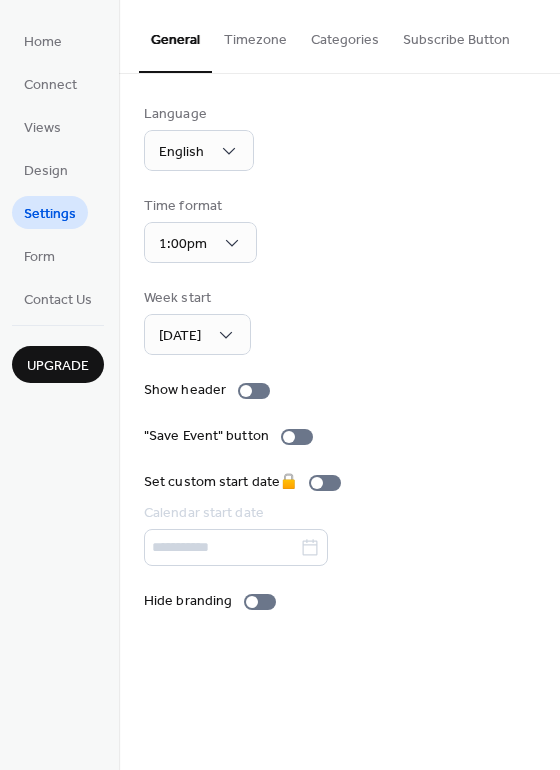click on "Home Connect Views Design Settings Form Contact Us" at bounding box center [58, 169] 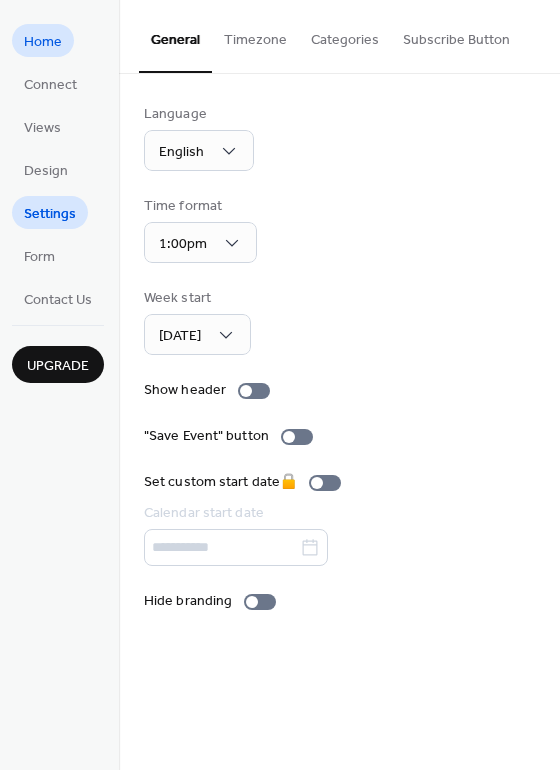 click on "Home" at bounding box center [43, 42] 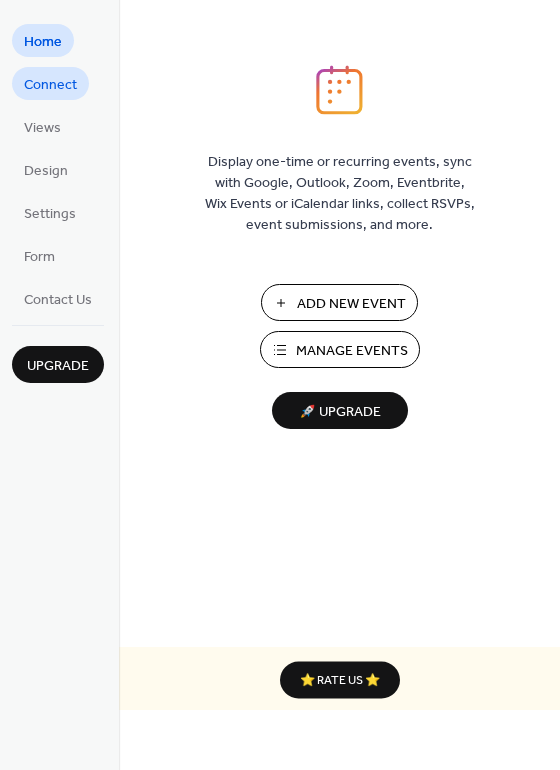 click on "Connect" at bounding box center [50, 85] 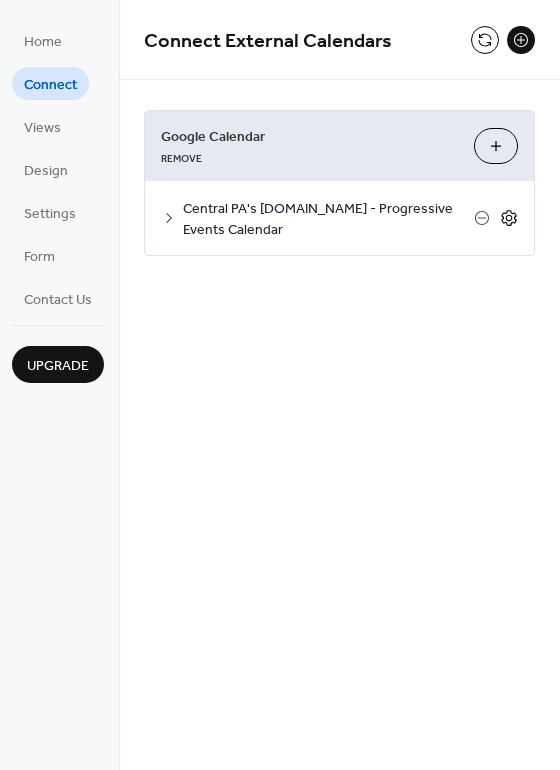 click 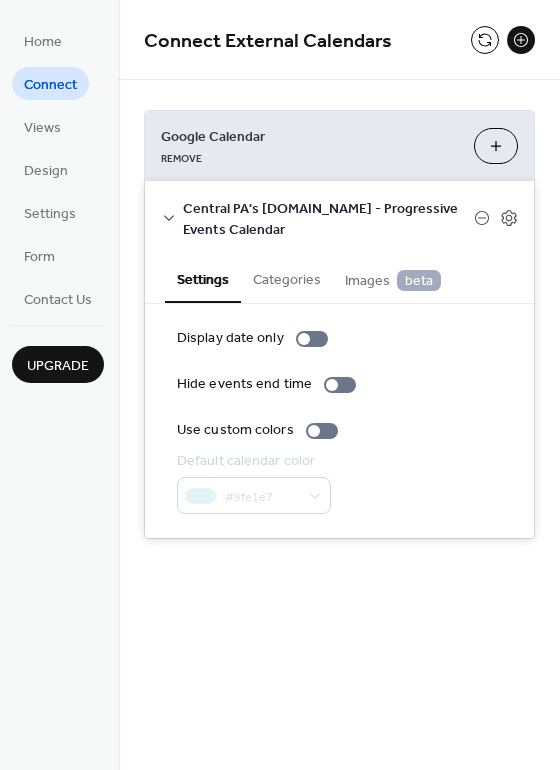 click on "Categories" at bounding box center (287, 278) 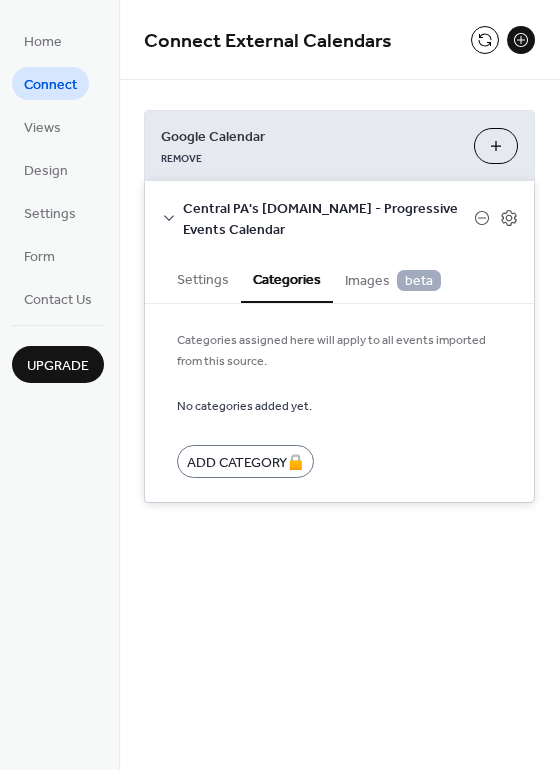 click on "Images   beta" at bounding box center (393, 281) 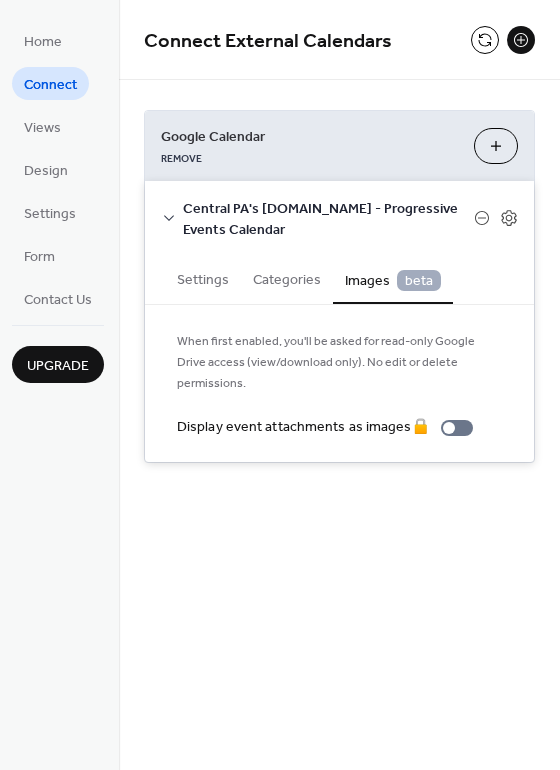 click on "Settings" at bounding box center (203, 278) 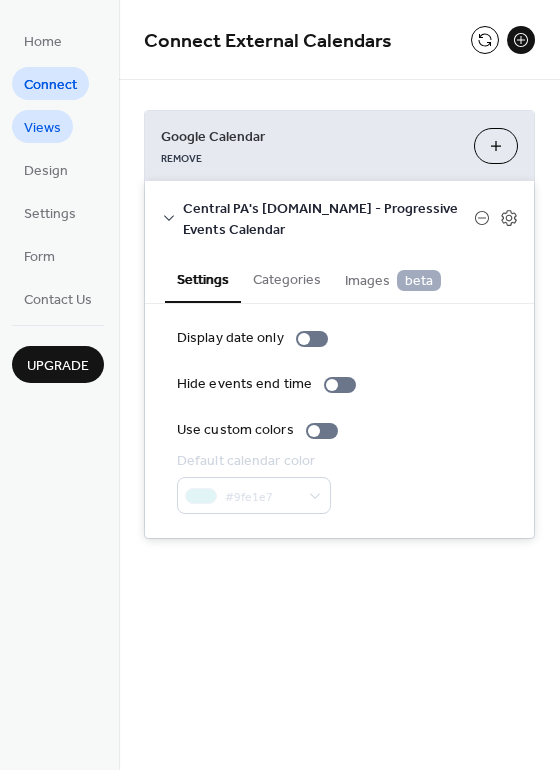 click on "Views" at bounding box center (42, 128) 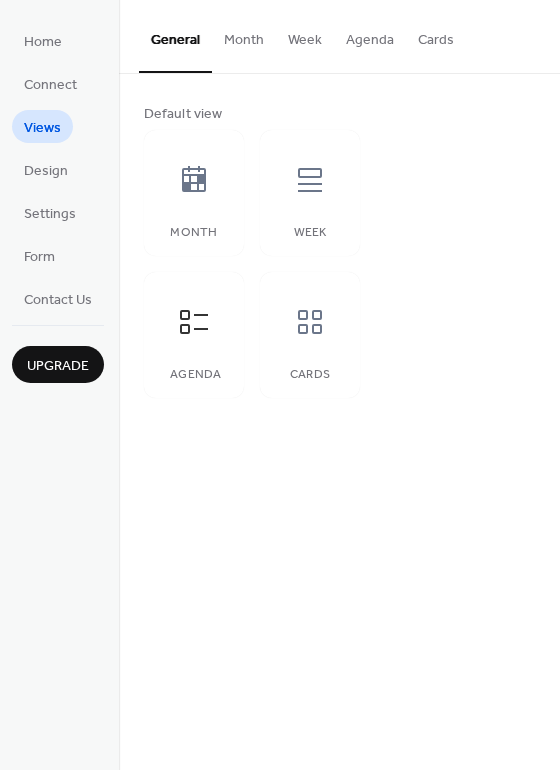 click on "Month" at bounding box center [244, 35] 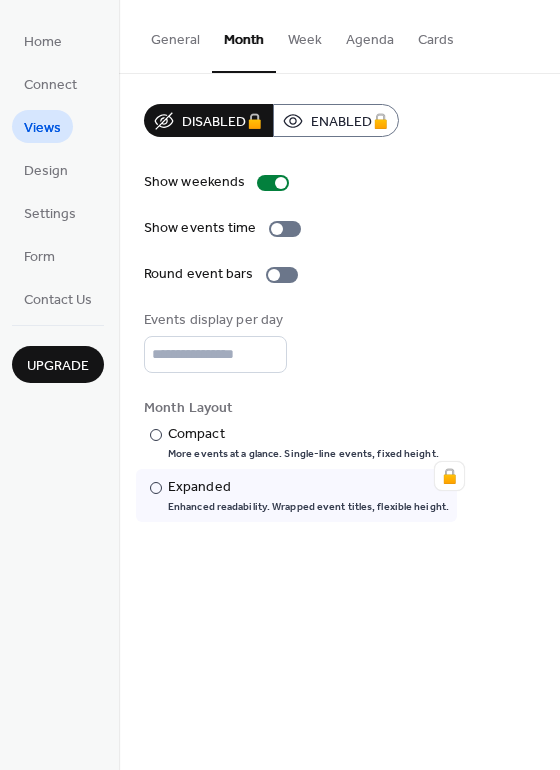 click on "Agenda" at bounding box center (370, 35) 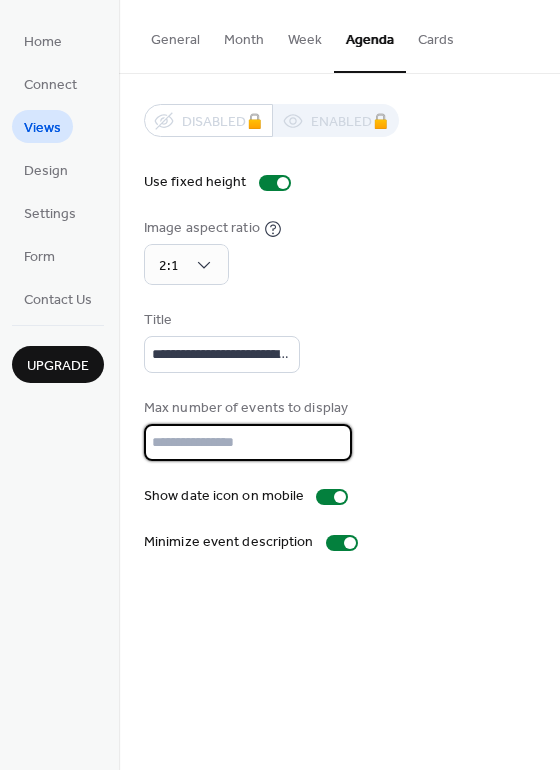 drag, startPoint x: 196, startPoint y: 437, endPoint x: 133, endPoint y: 438, distance: 63.007935 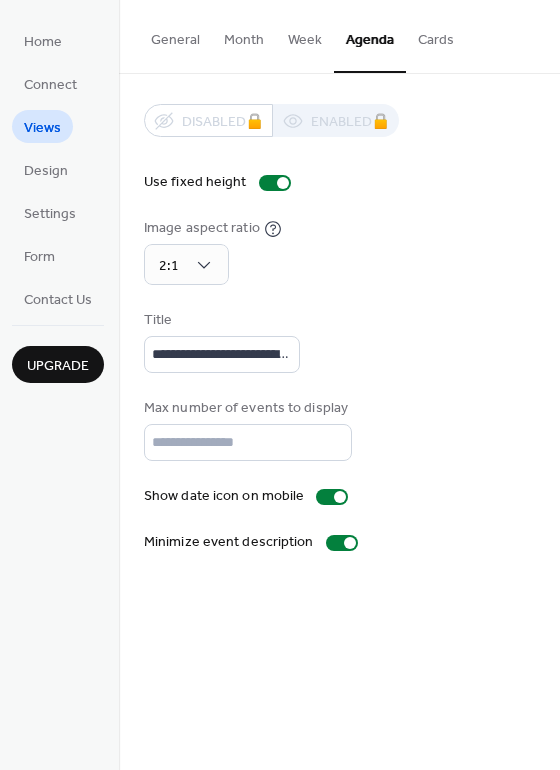 click on "General" at bounding box center (175, 35) 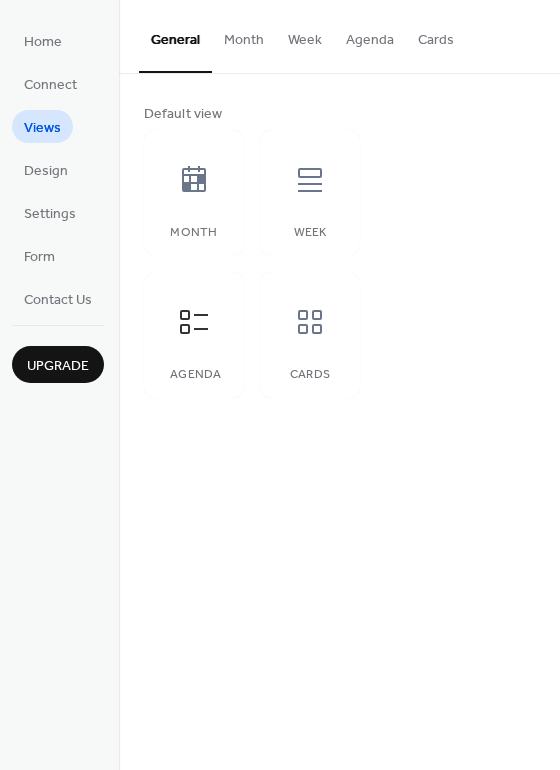 click on "Agenda" at bounding box center [370, 35] 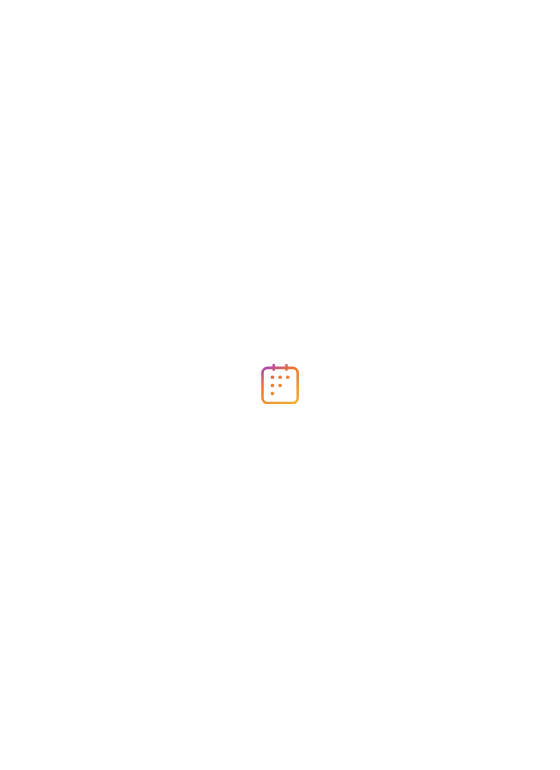 scroll, scrollTop: 0, scrollLeft: 0, axis: both 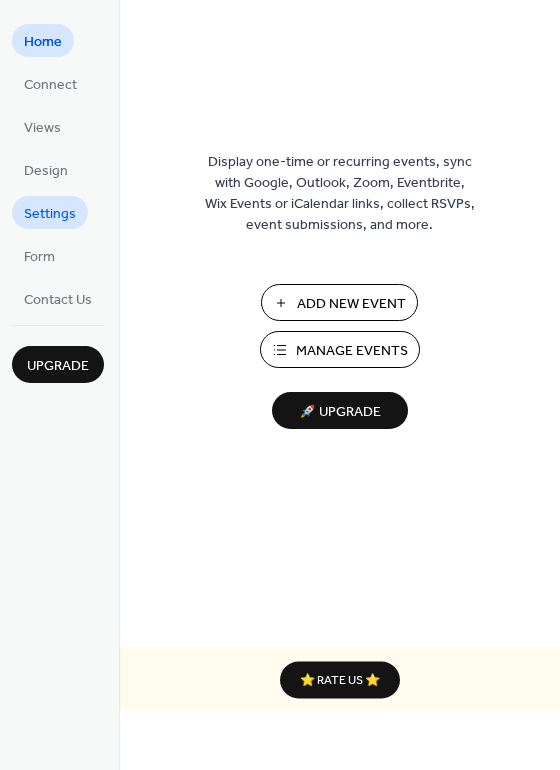 click on "Settings" at bounding box center [50, 214] 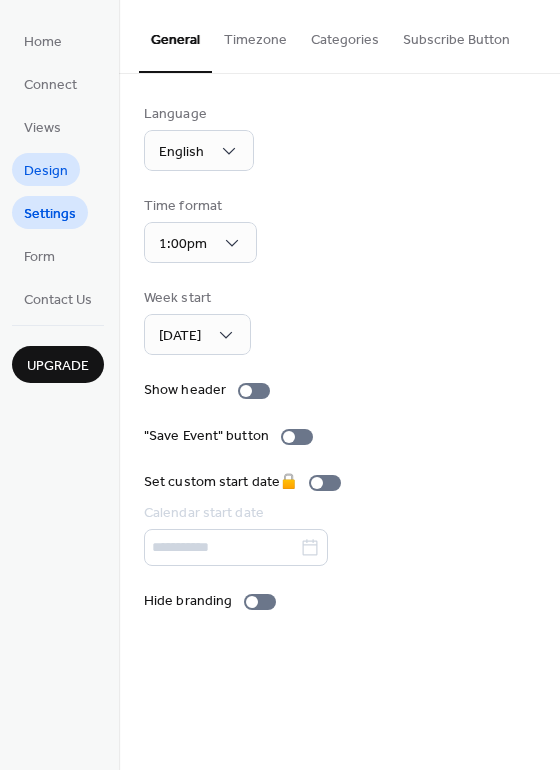 click on "Design" at bounding box center (46, 169) 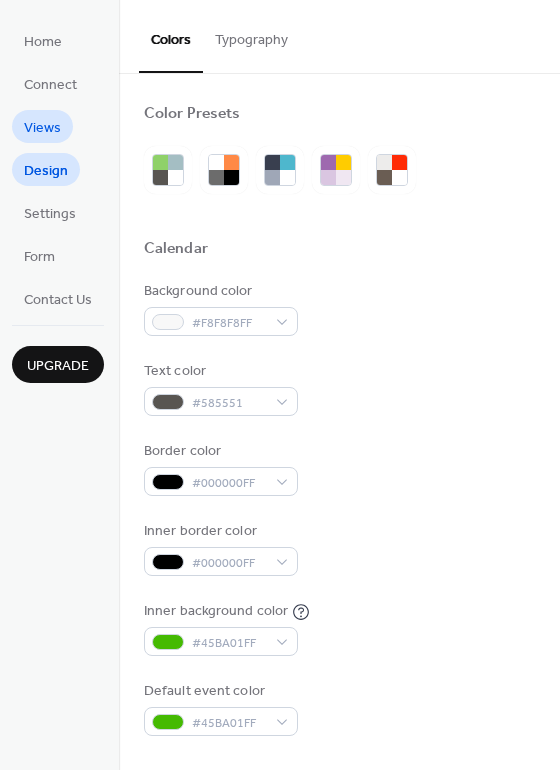 click on "Views" at bounding box center [42, 128] 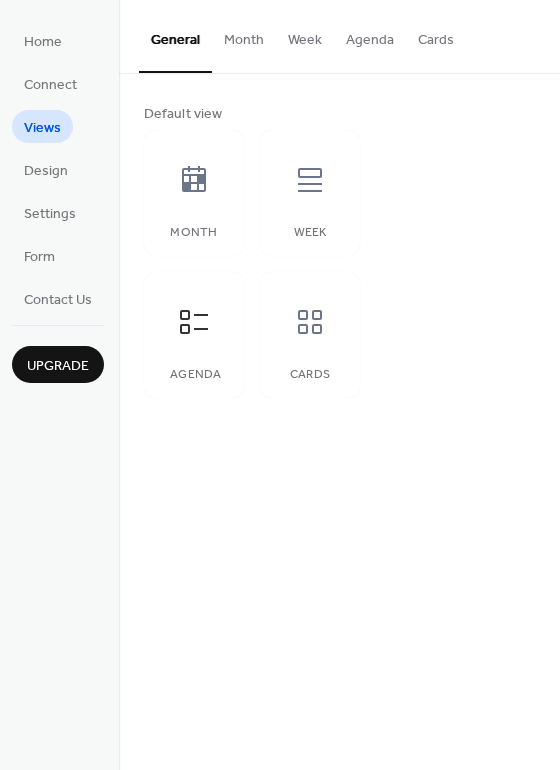 click on "Agenda" at bounding box center [370, 35] 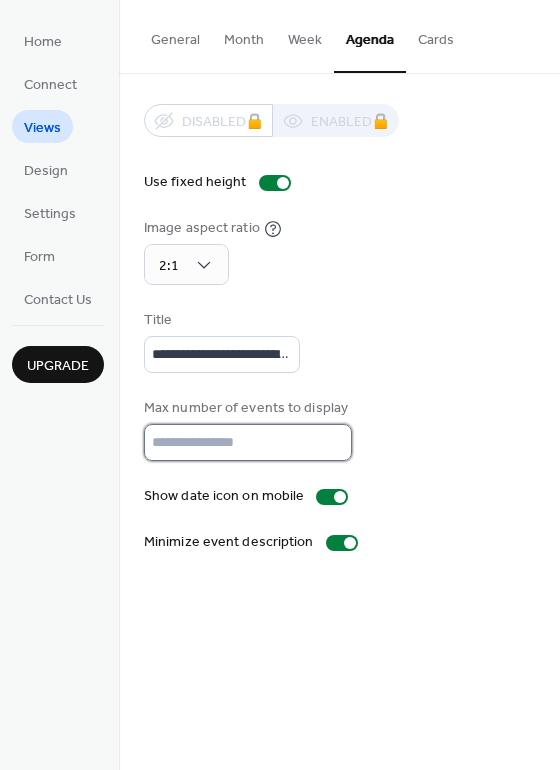 click on "*" at bounding box center [248, 442] 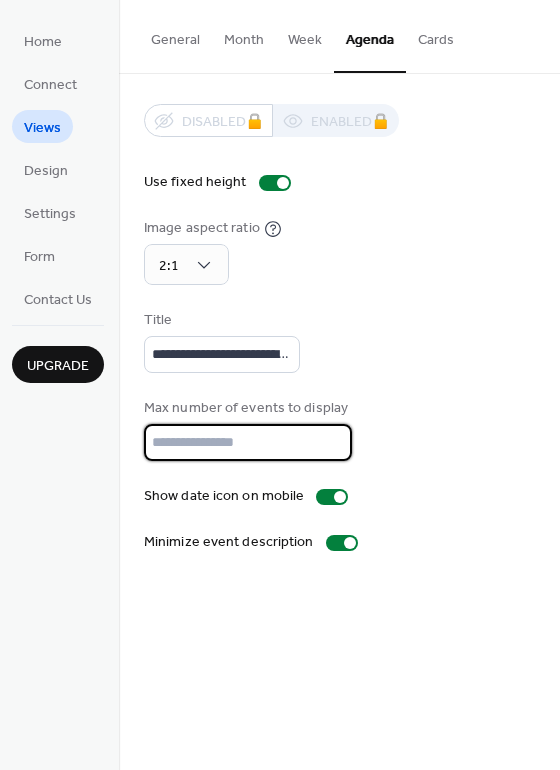 click on "**" at bounding box center [248, 442] 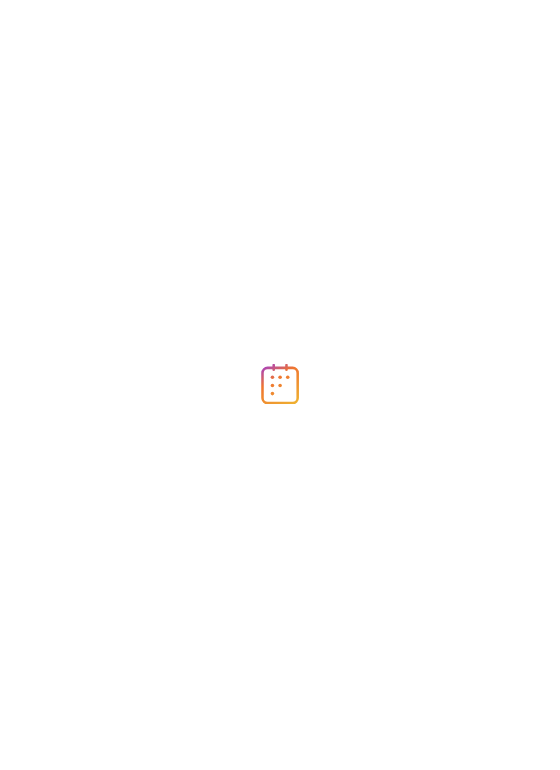 scroll, scrollTop: 0, scrollLeft: 0, axis: both 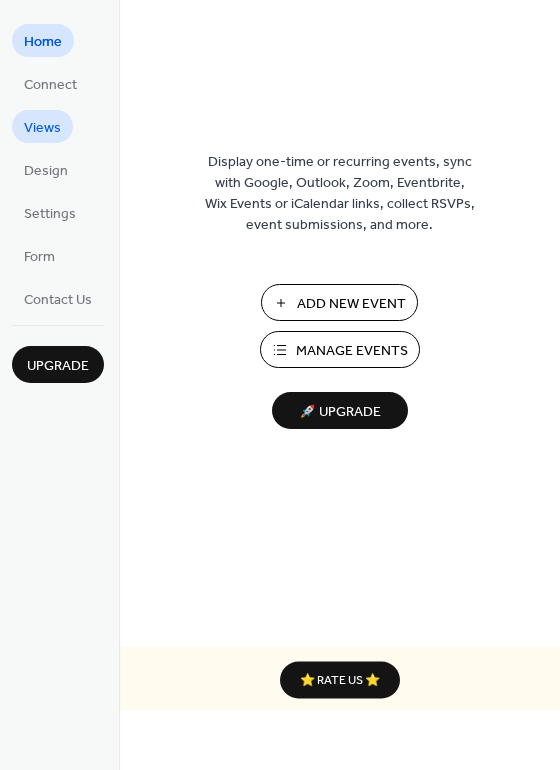 click on "Views" at bounding box center [42, 128] 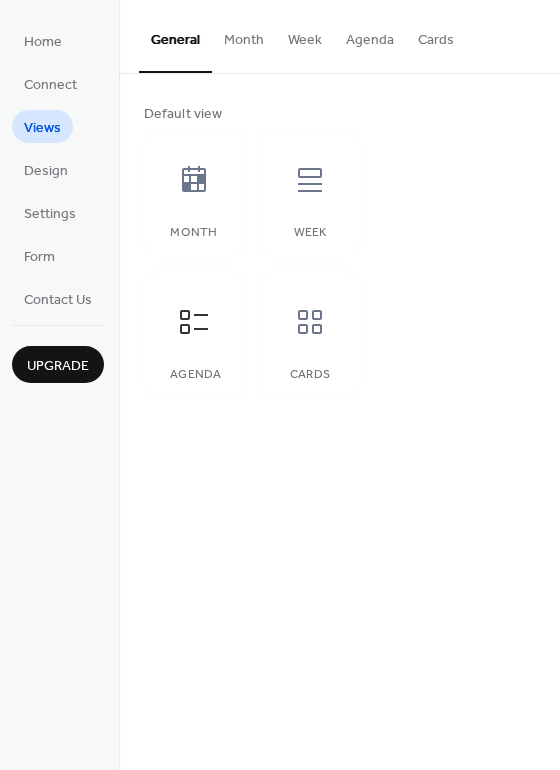 click on "Agenda" at bounding box center [370, 35] 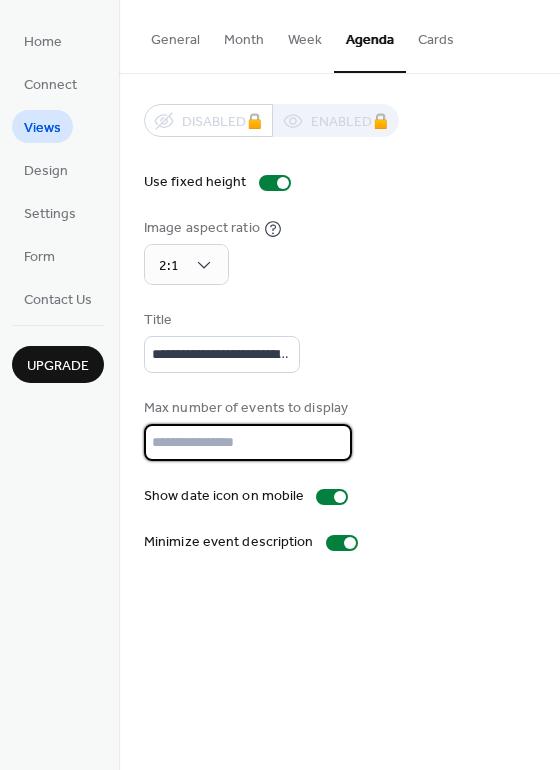 drag, startPoint x: 266, startPoint y: 437, endPoint x: 0, endPoint y: 457, distance: 266.75082 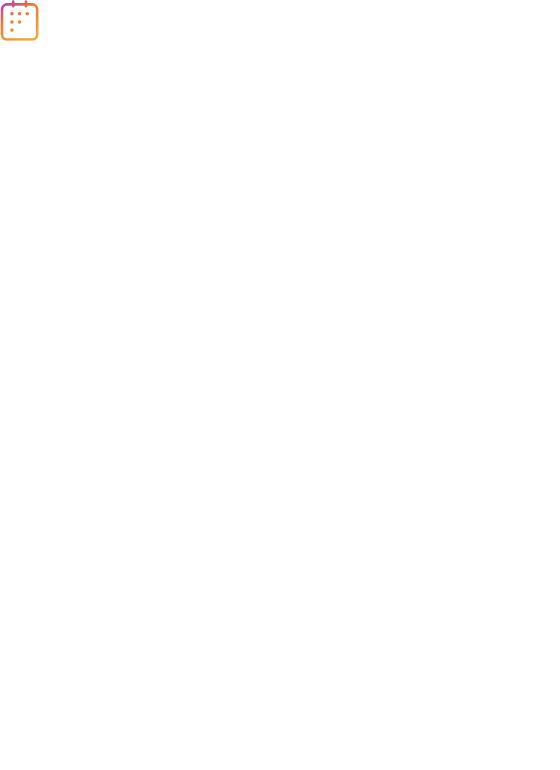 scroll, scrollTop: 0, scrollLeft: 0, axis: both 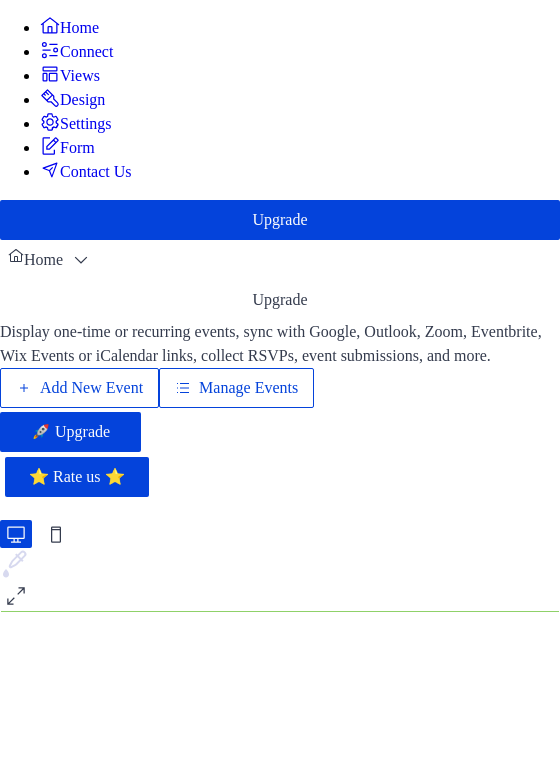 click on "Design" at bounding box center (72, 99) 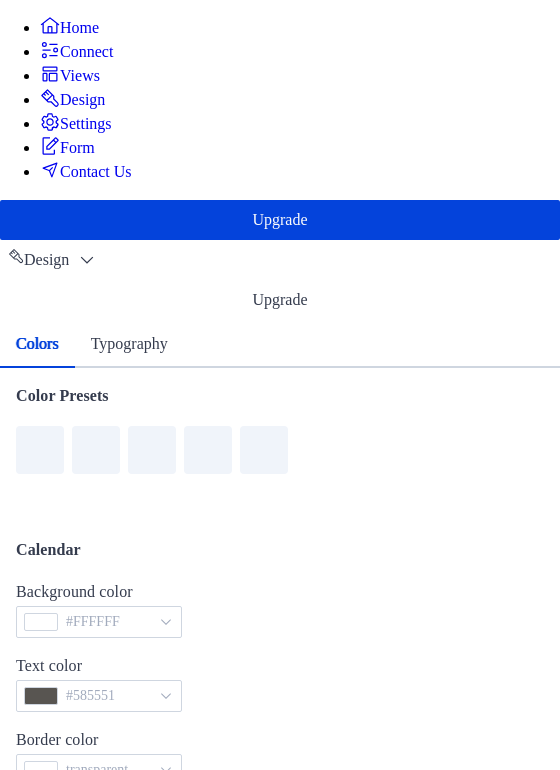 scroll, scrollTop: 600, scrollLeft: 0, axis: vertical 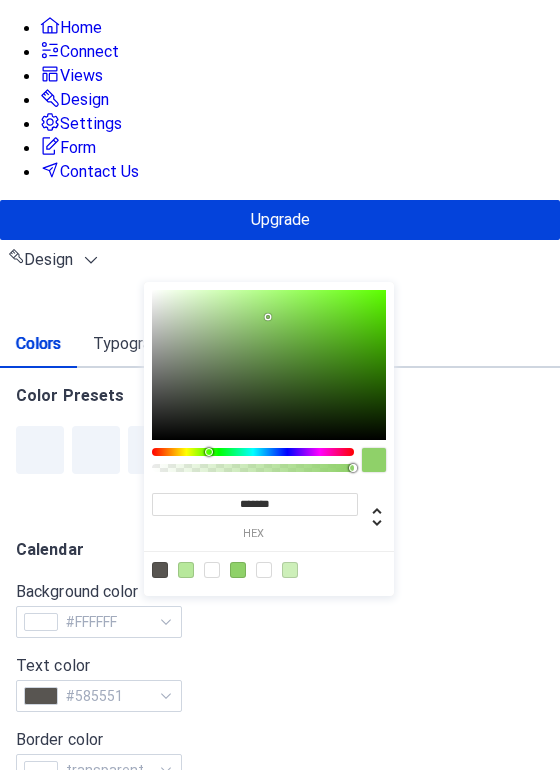 click on "*******" at bounding box center (255, 504) 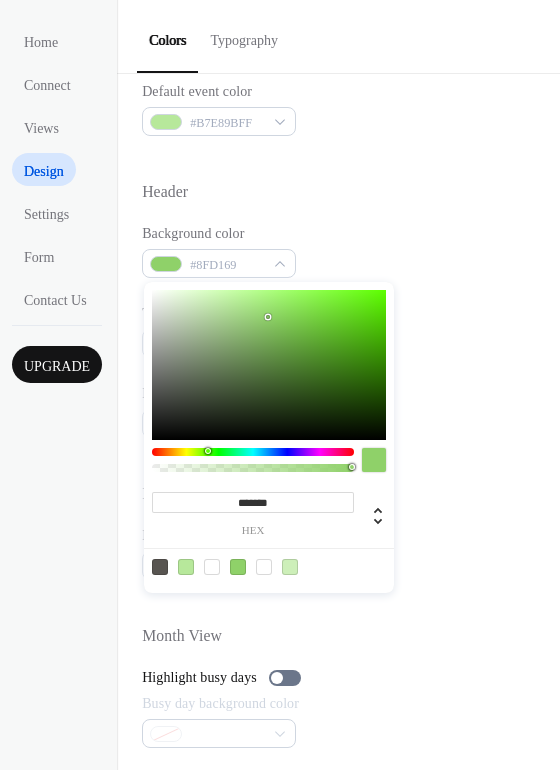 click on "*******" at bounding box center [253, 502] 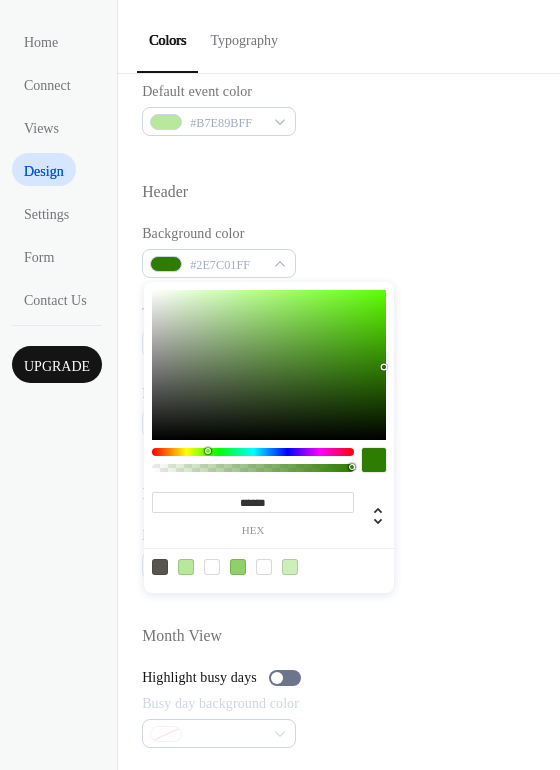 click on "Event card" at bounding box center [338, 496] 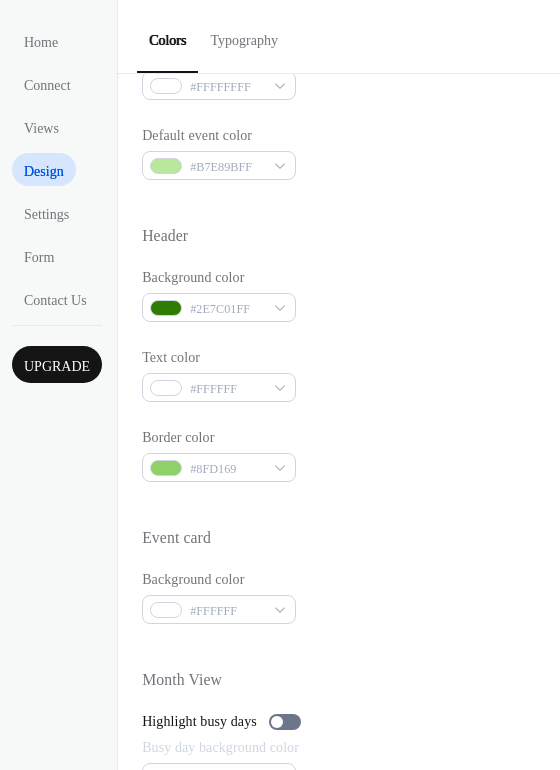 scroll, scrollTop: 456, scrollLeft: 0, axis: vertical 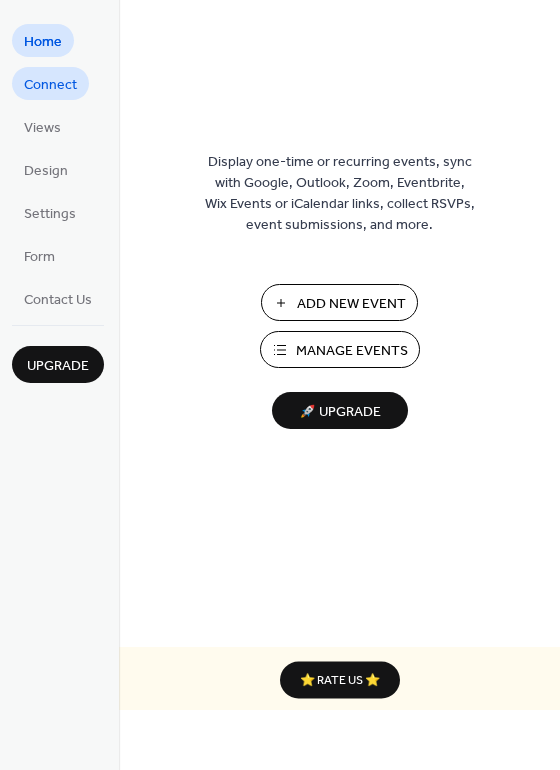 click on "Connect" at bounding box center (50, 85) 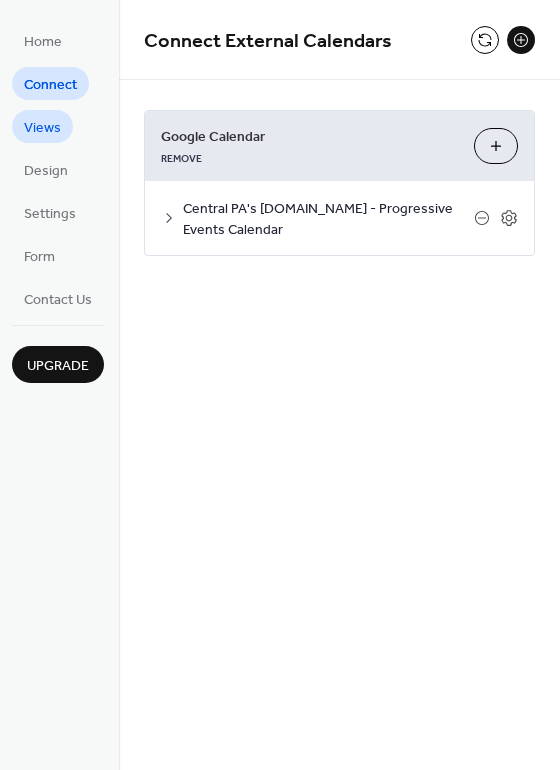click on "Views" at bounding box center [42, 128] 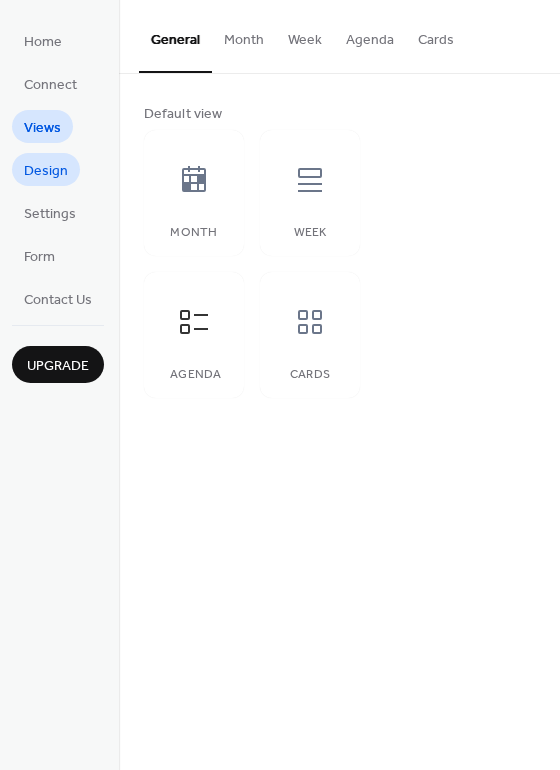 click on "Design" at bounding box center (46, 171) 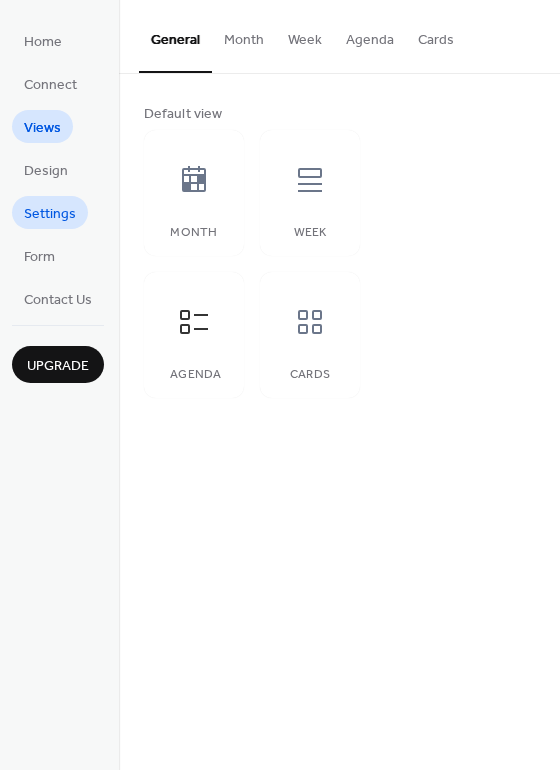 click on "Settings" at bounding box center (50, 214) 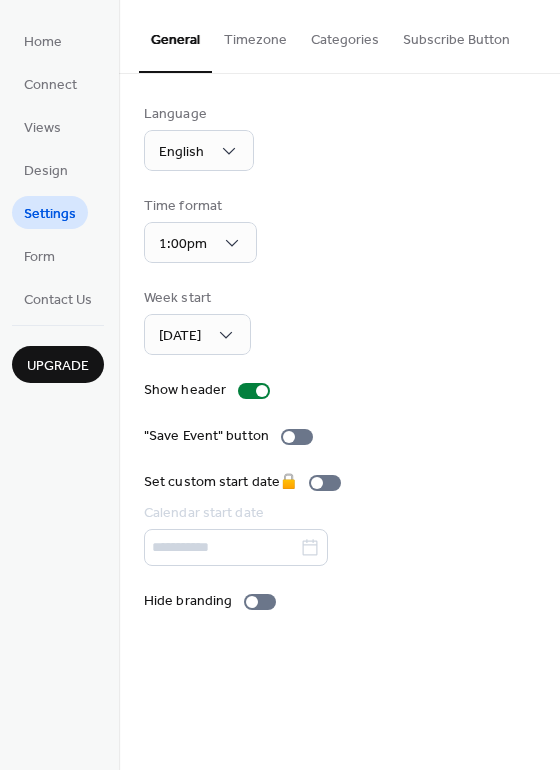 drag, startPoint x: 554, startPoint y: 44, endPoint x: 559, endPoint y: 71, distance: 27.45906 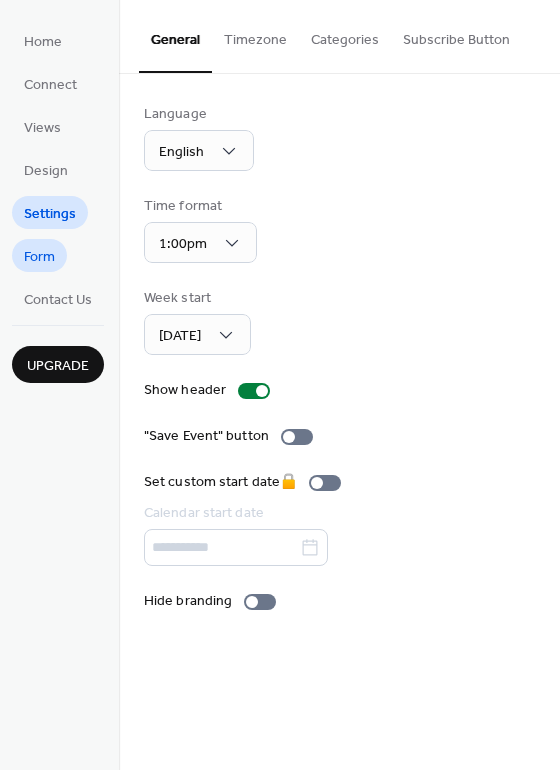click on "Form" at bounding box center (39, 257) 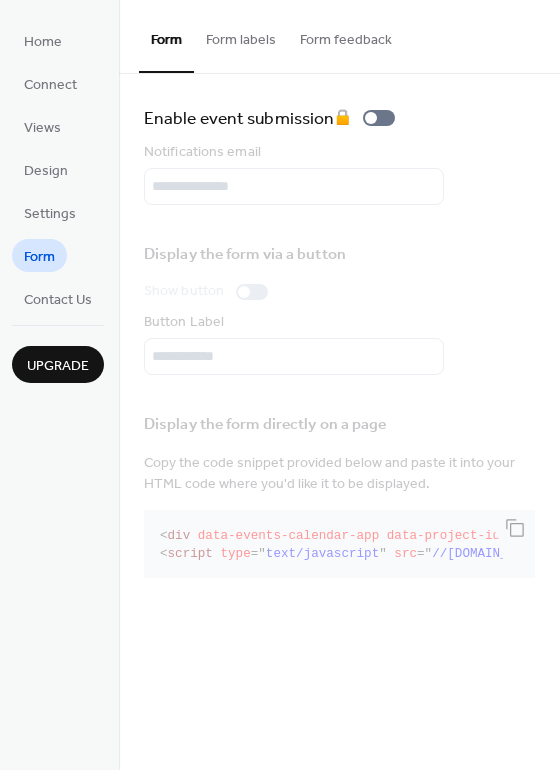 click on "Home Connect Views Design Settings Form Contact Us" at bounding box center (58, 169) 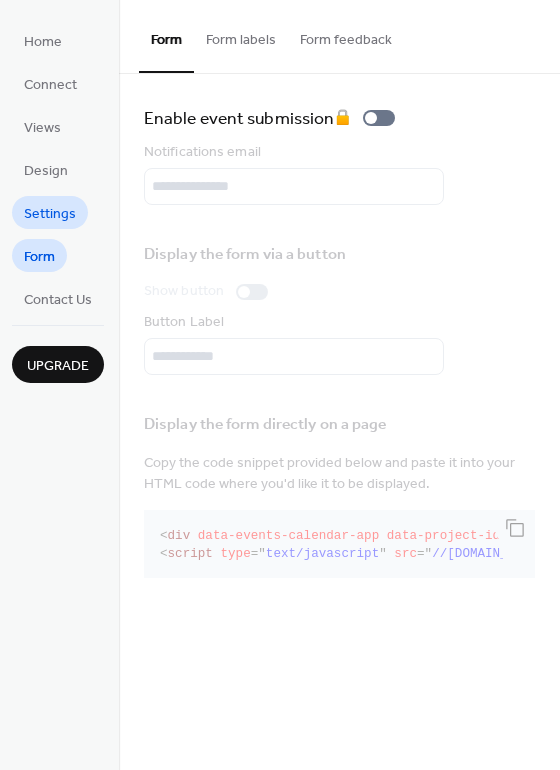 click on "Settings" at bounding box center [50, 214] 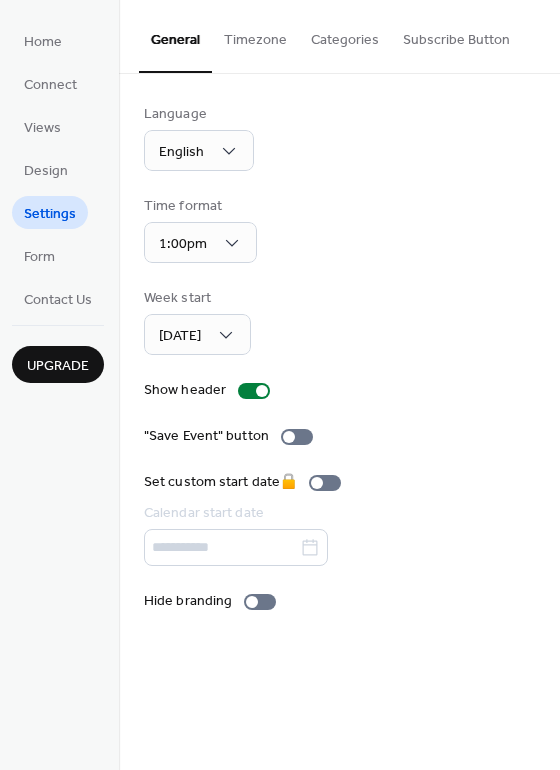 click on "Home Connect Views Design Settings Form Contact Us" at bounding box center (58, 169) 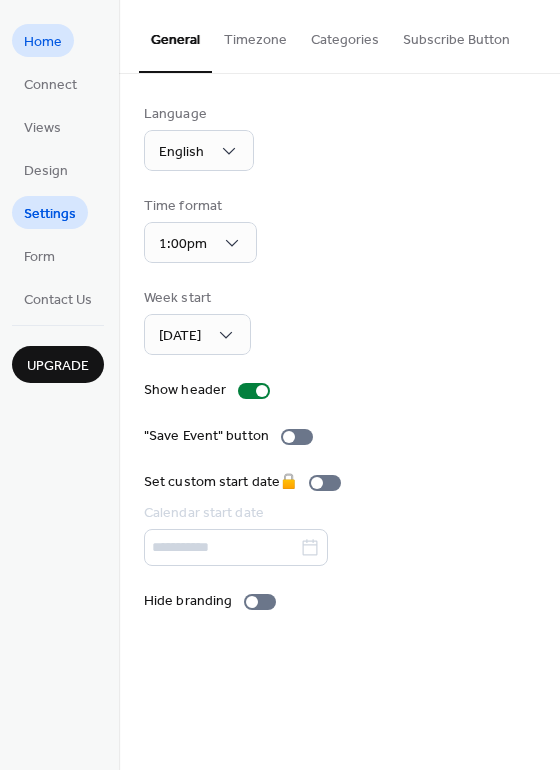 click on "Home" at bounding box center (43, 42) 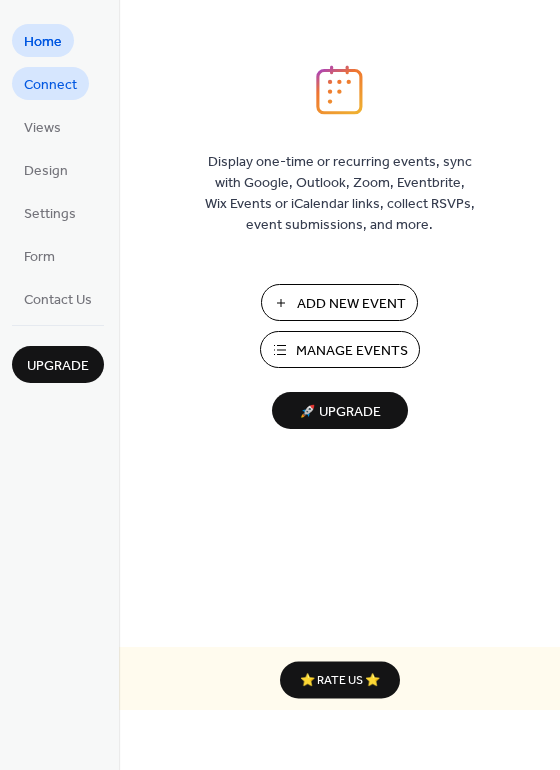click on "Connect" at bounding box center [50, 85] 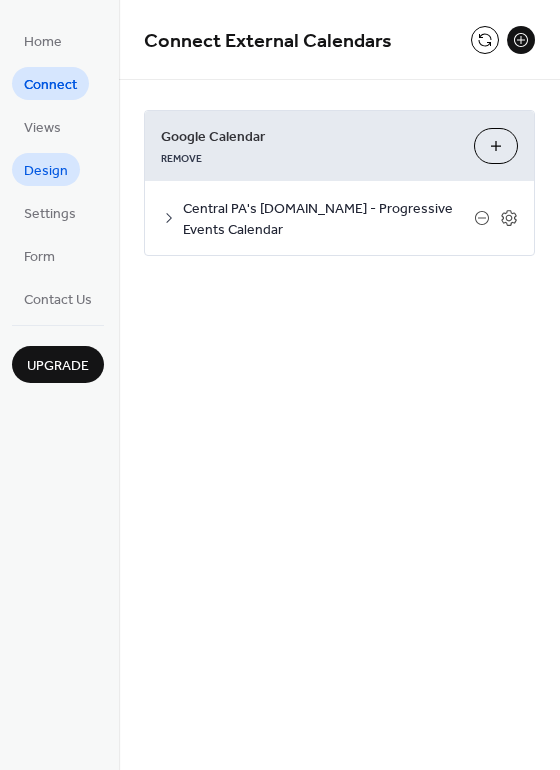 click on "Design" at bounding box center [46, 171] 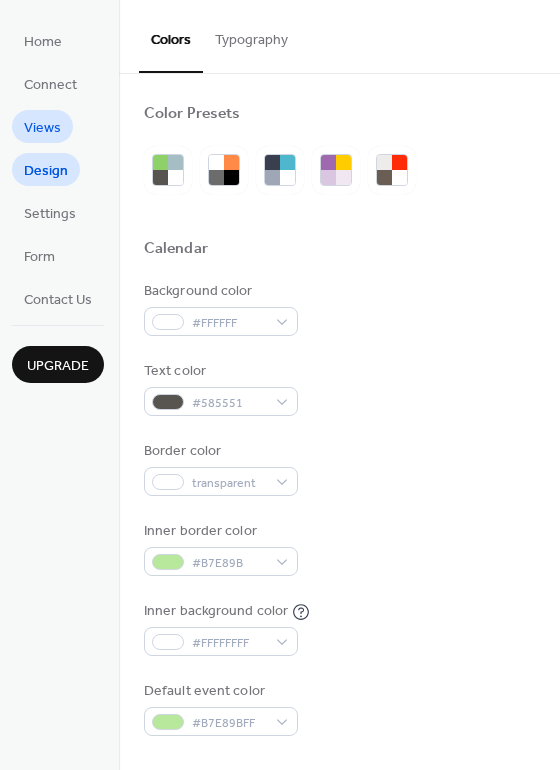 click on "Views" at bounding box center [42, 128] 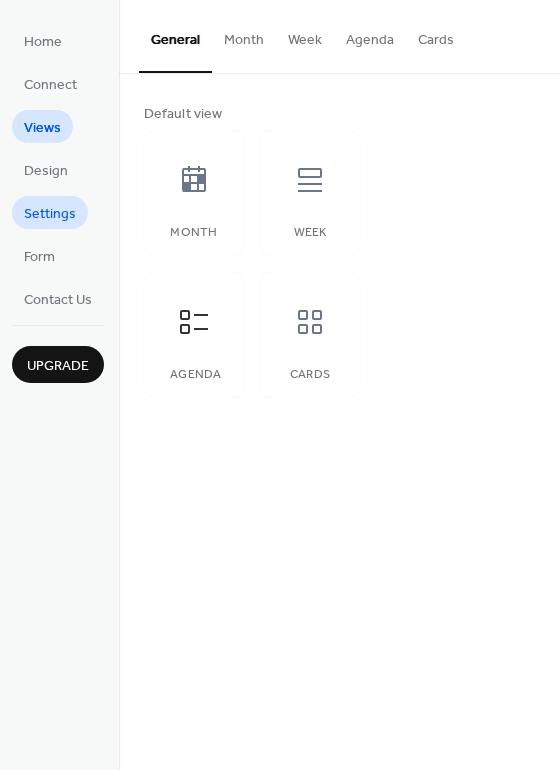 click on "Settings" at bounding box center (50, 214) 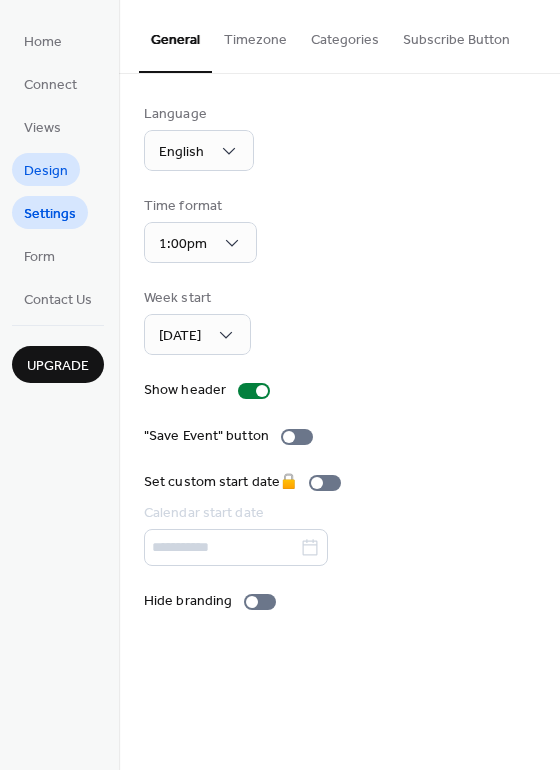 click on "Design" at bounding box center [46, 171] 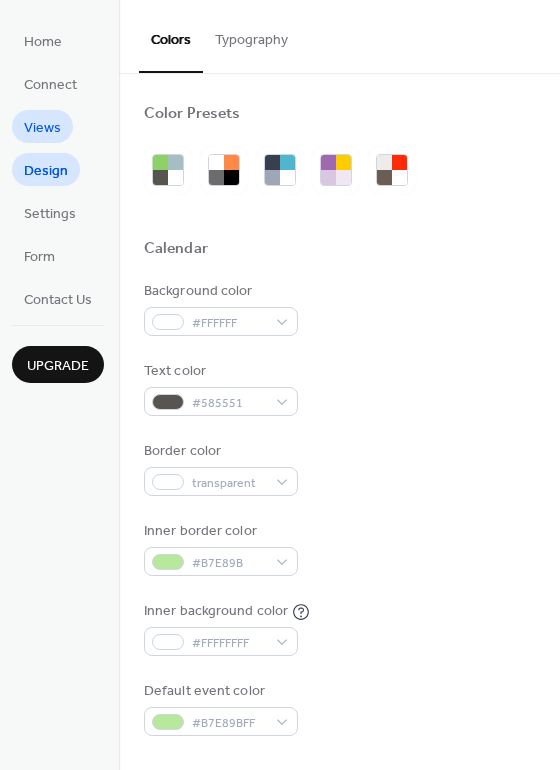 click on "Views" at bounding box center (42, 128) 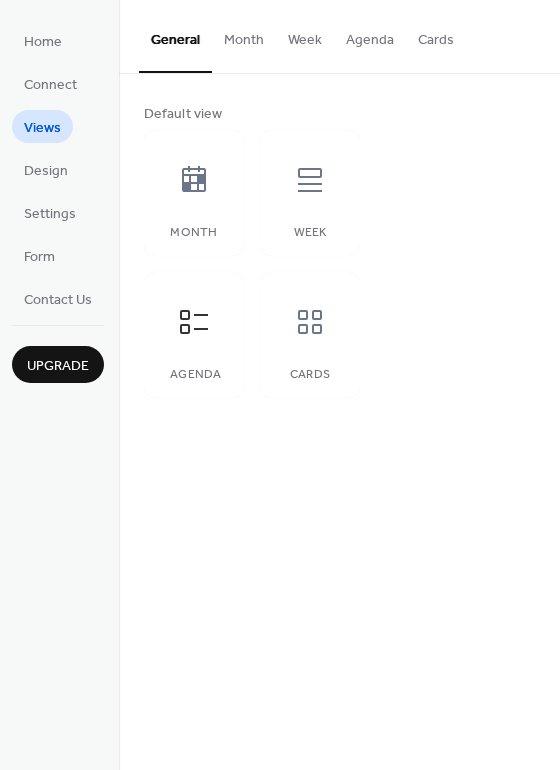 click on "Month" at bounding box center [244, 35] 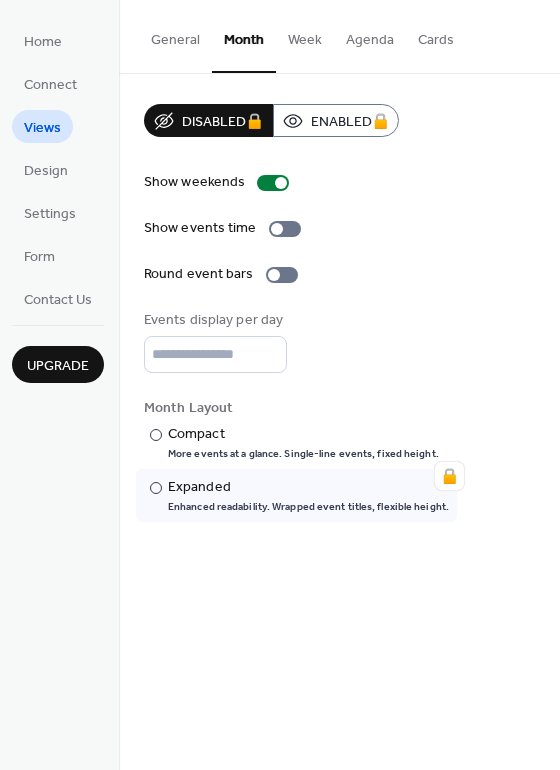 click on "Week" at bounding box center (305, 35) 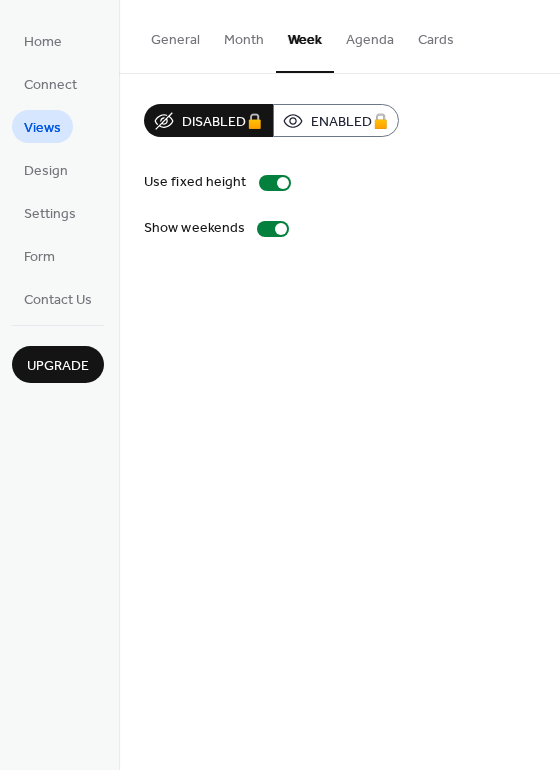 click on "Agenda" at bounding box center (370, 35) 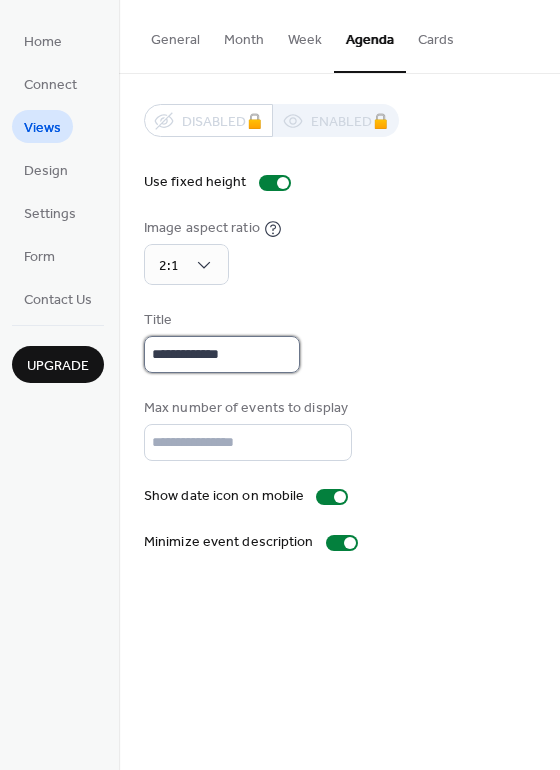 drag, startPoint x: 273, startPoint y: 369, endPoint x: 257, endPoint y: 366, distance: 16.27882 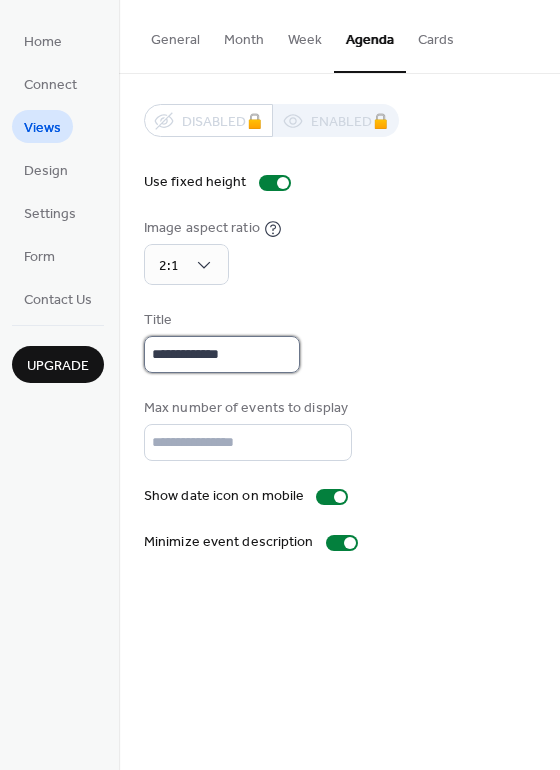 click on "**********" at bounding box center (222, 354) 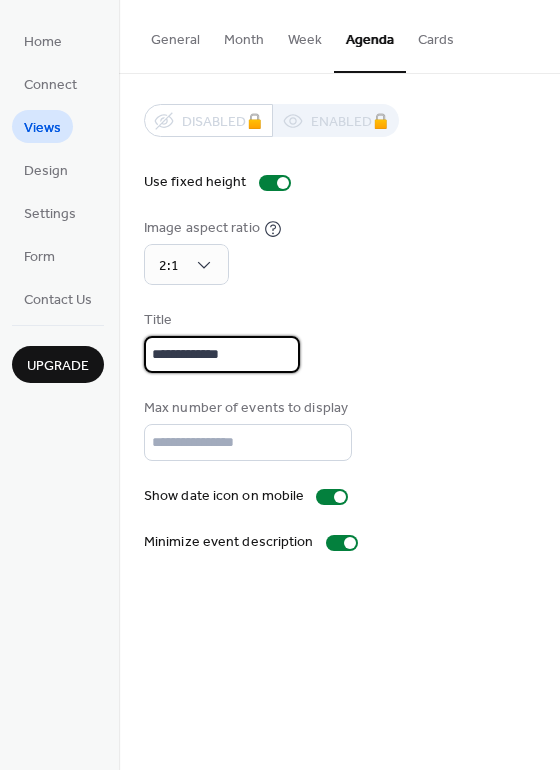 click on "**********" at bounding box center (222, 354) 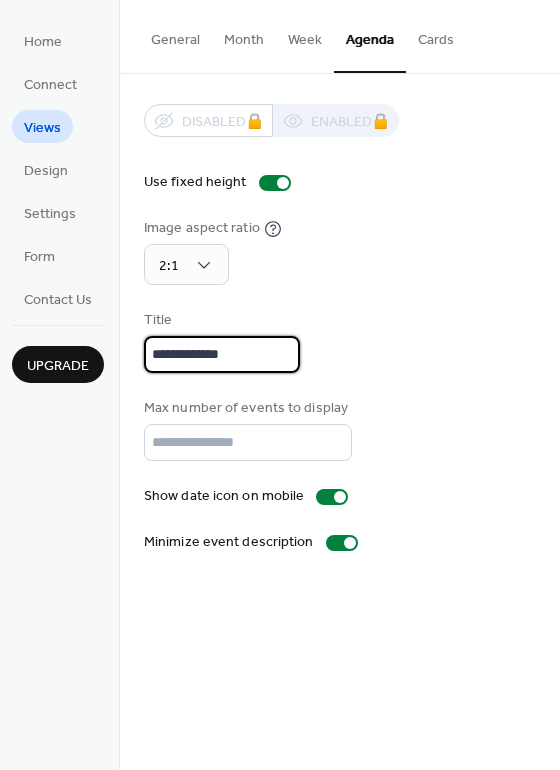 click on "**********" at bounding box center [222, 354] 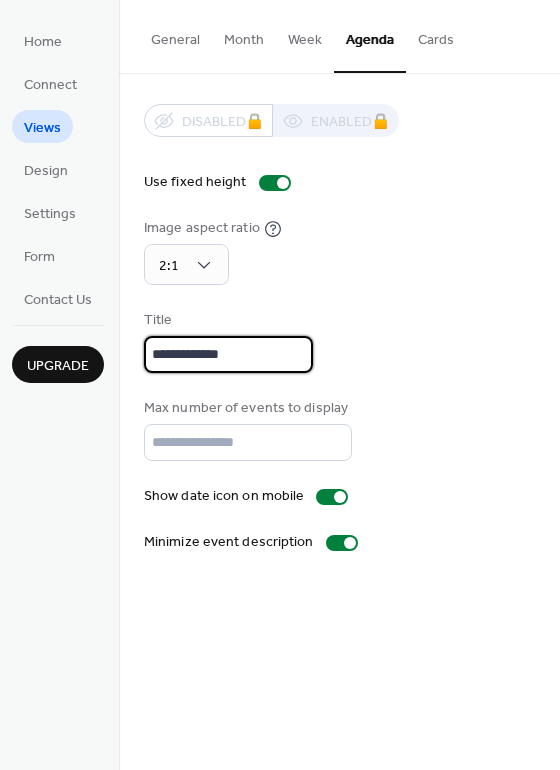 drag, startPoint x: 249, startPoint y: 365, endPoint x: 133, endPoint y: 365, distance: 116 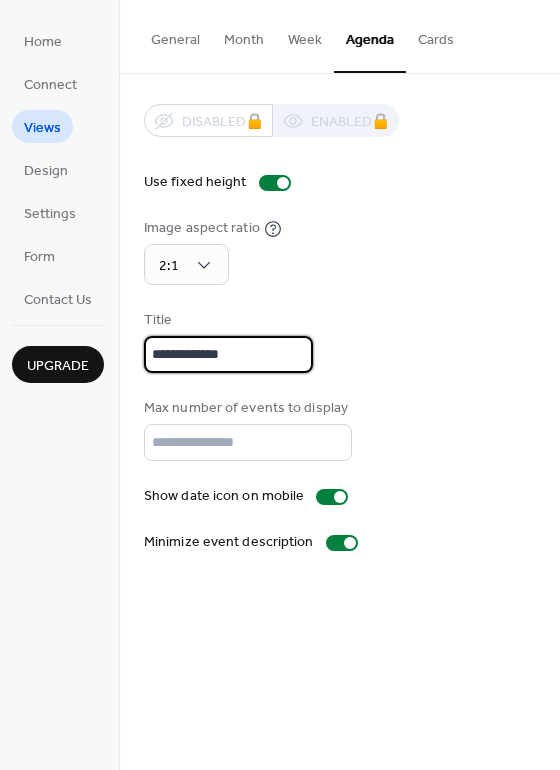 click on "**********" at bounding box center (339, 328) 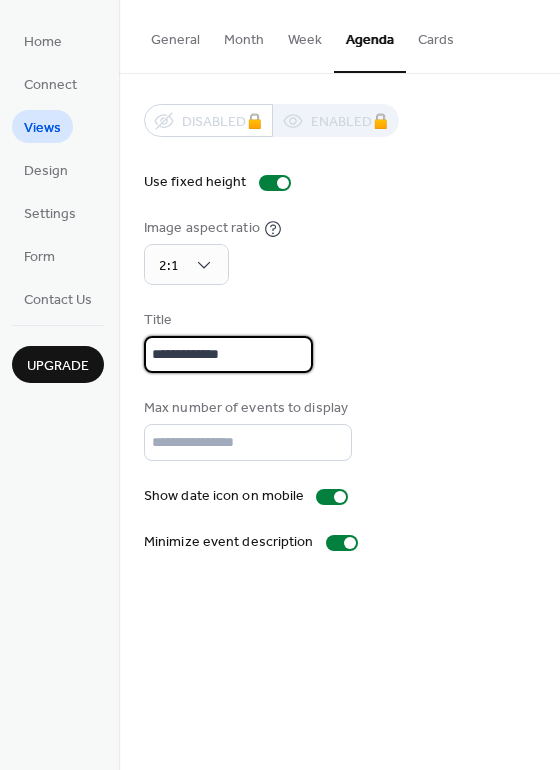 type on "*" 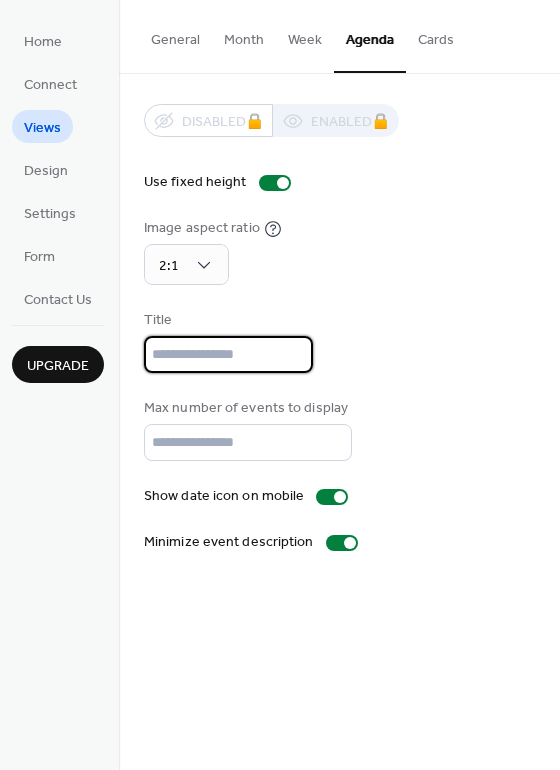 scroll, scrollTop: 0, scrollLeft: 0, axis: both 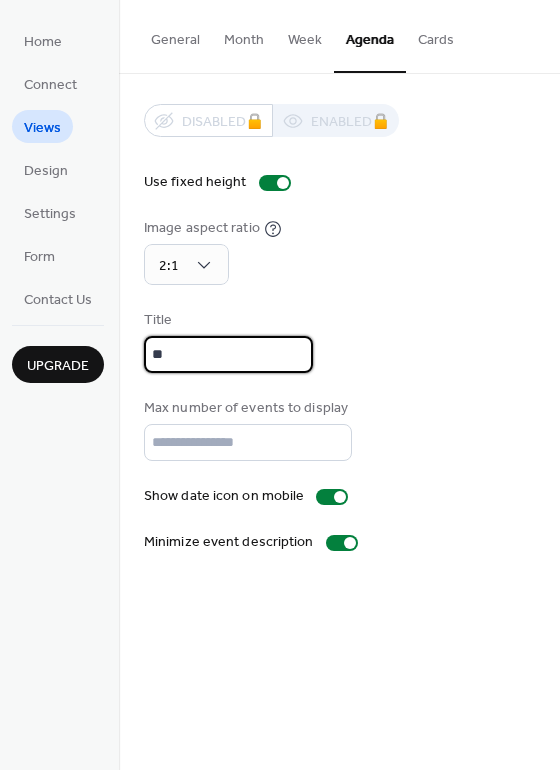 type on "*" 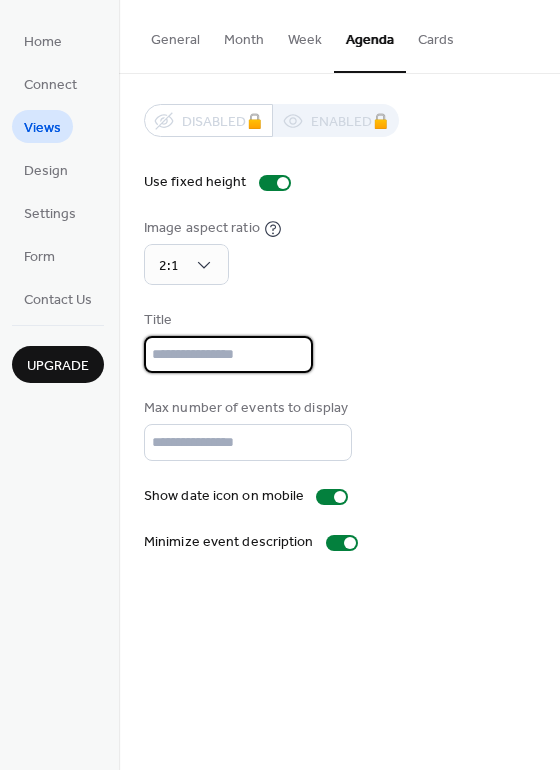 type on "*" 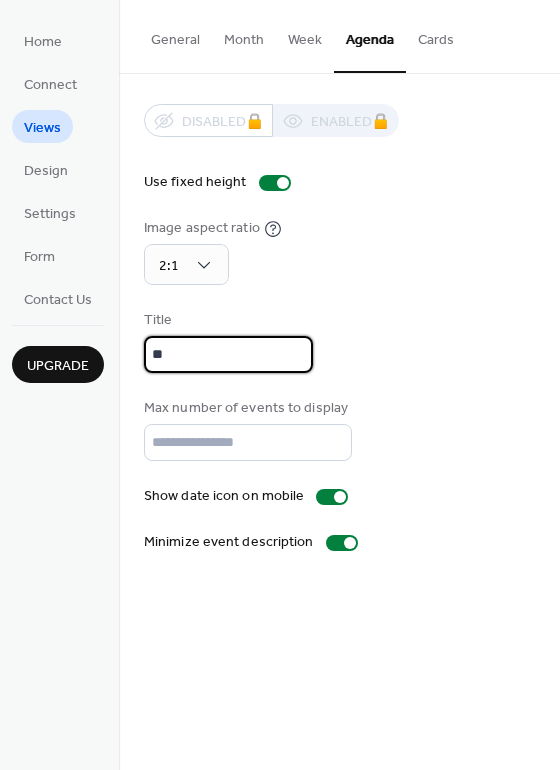 type on "*" 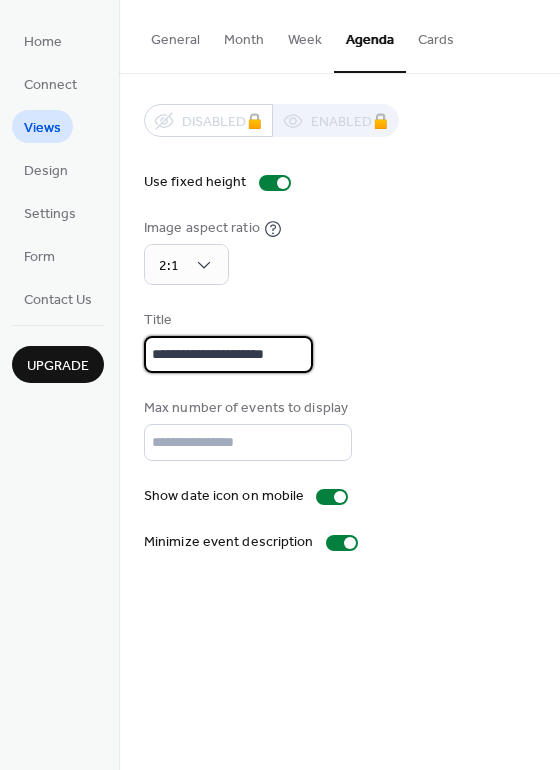 type on "**********" 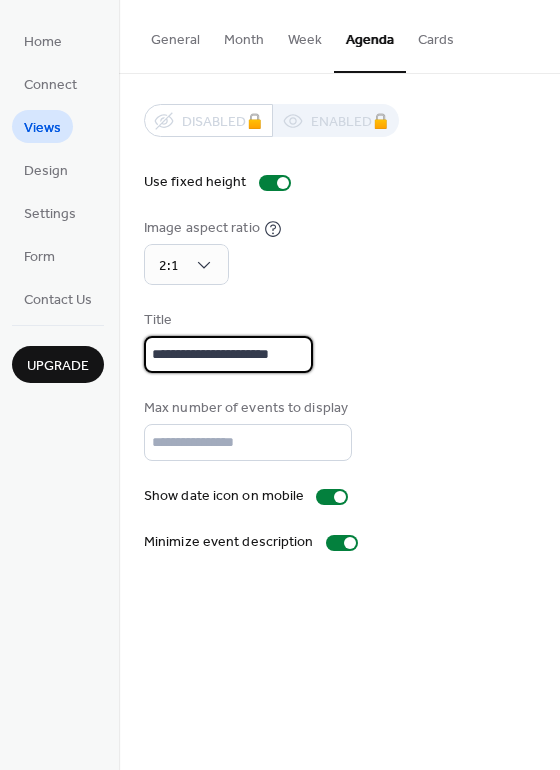 click on "**********" at bounding box center (228, 354) 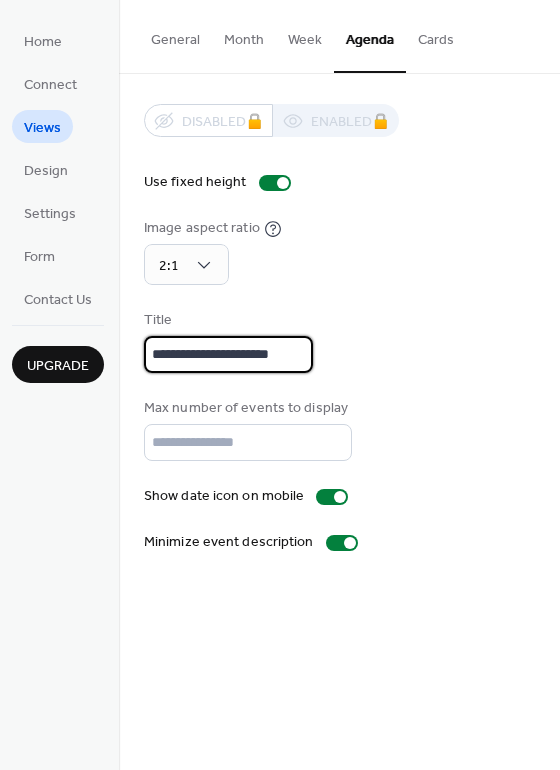 click on "**********" at bounding box center [228, 354] 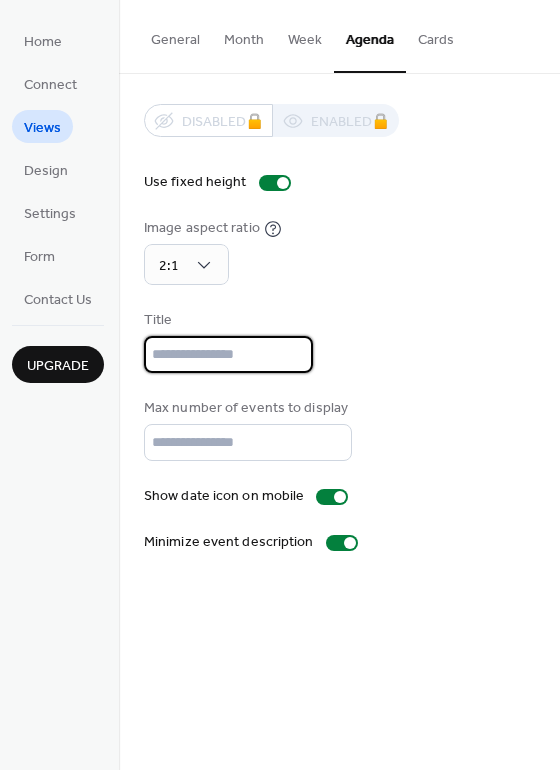 type 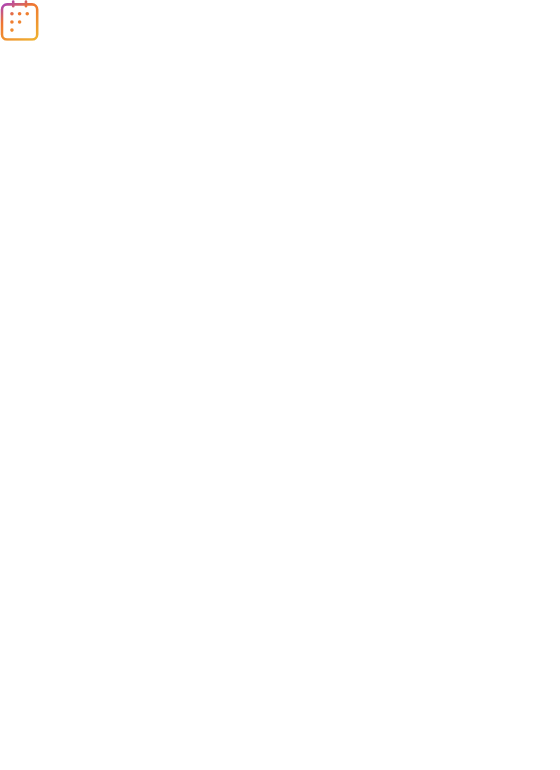 scroll, scrollTop: 0, scrollLeft: 0, axis: both 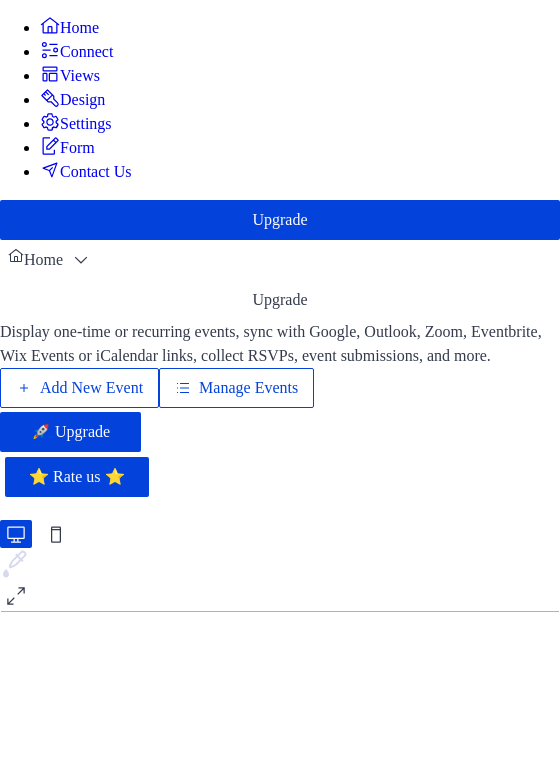click on "Design" at bounding box center [82, 100] 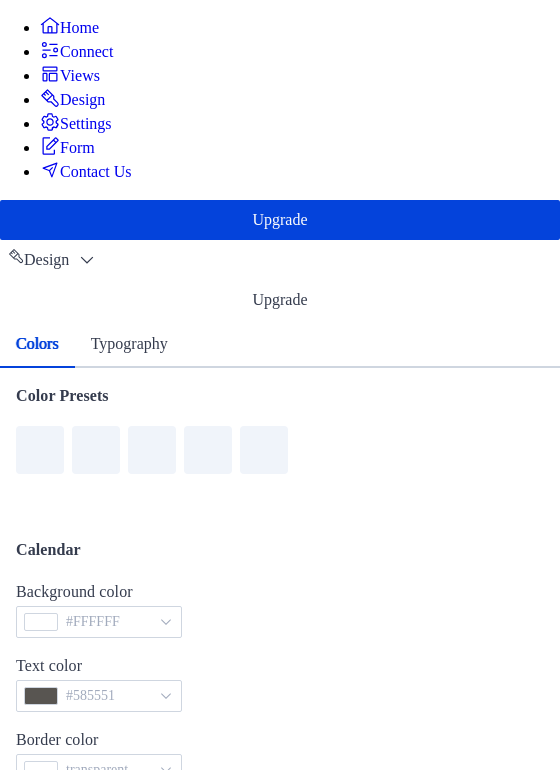 click on "Views" at bounding box center (80, 76) 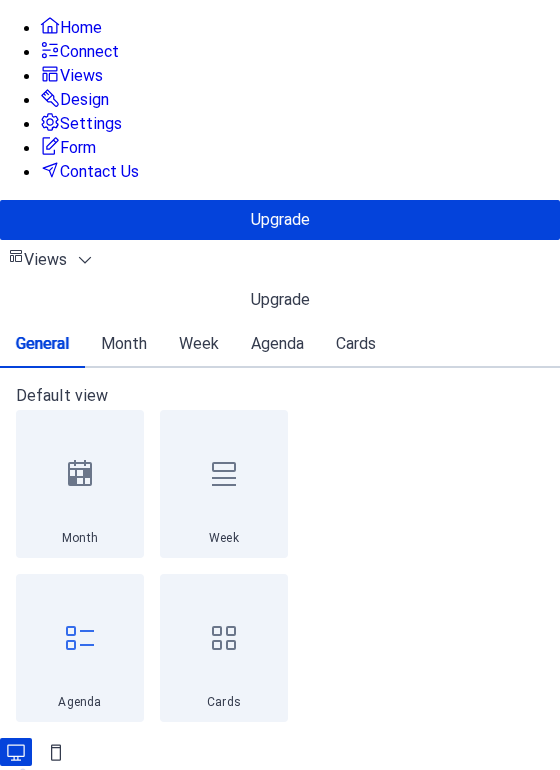 click on "Connect" at bounding box center [79, 51] 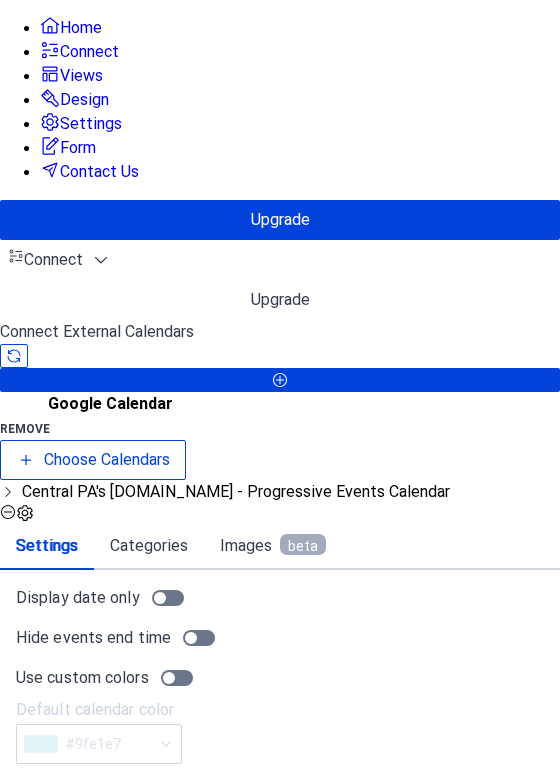 click on "Home Connect Views Design Settings Form Contact Us" at bounding box center [280, 100] 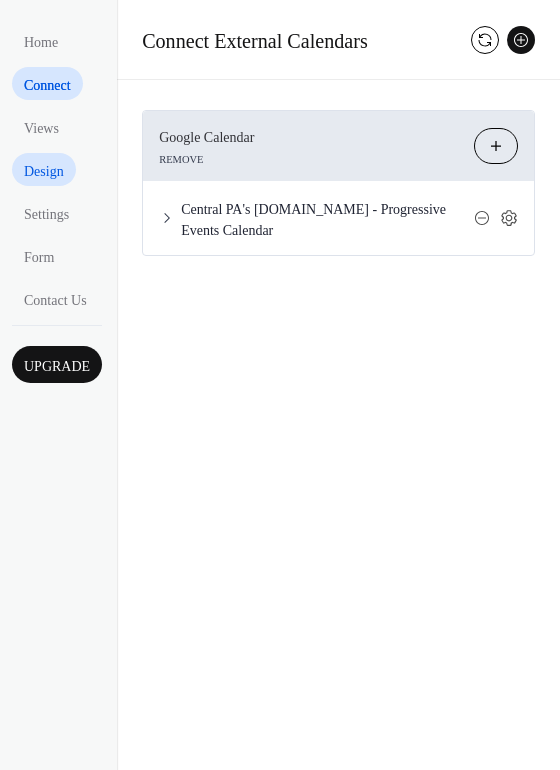 click on "Design" at bounding box center (44, 171) 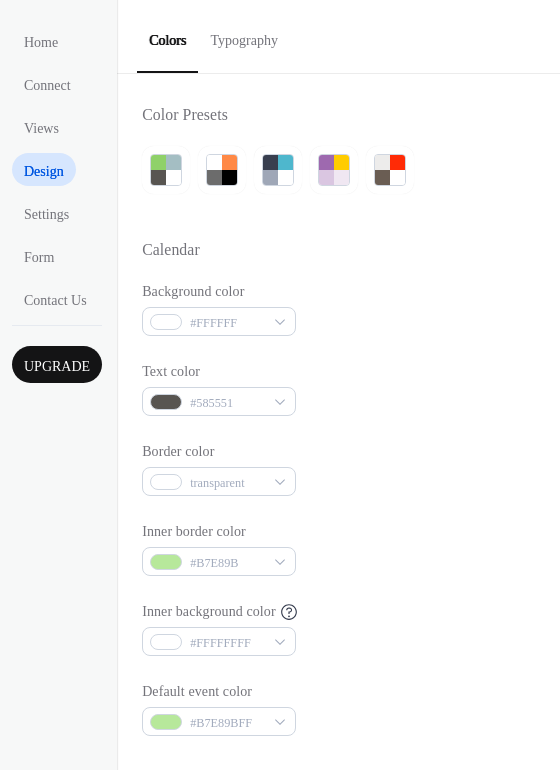 click on "Home Connect Views Design Settings Form Contact Us" at bounding box center (57, 169) 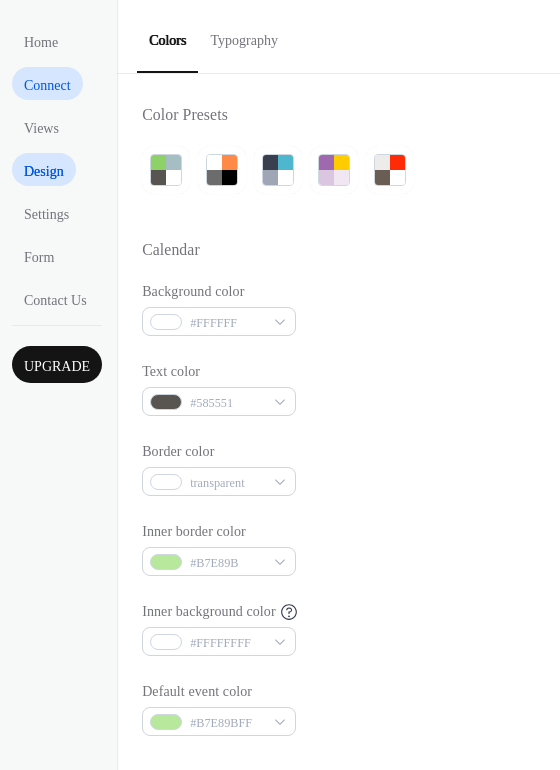 click on "Connect" at bounding box center (47, 85) 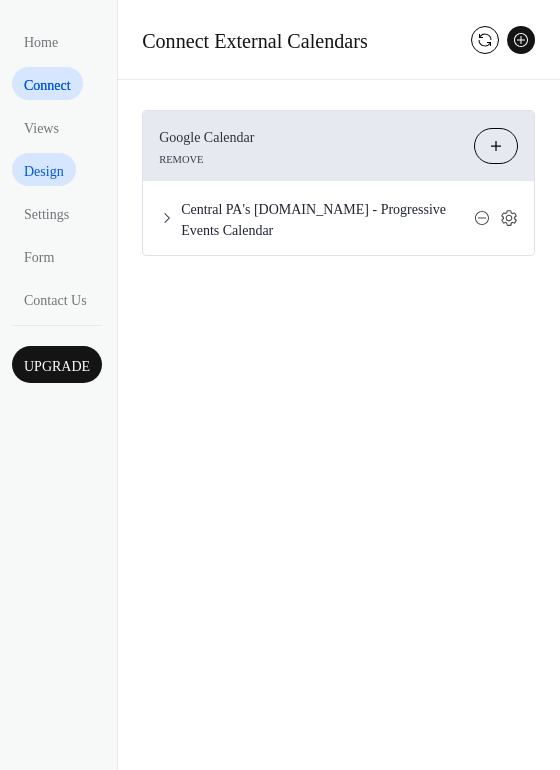click on "Design" at bounding box center (44, 171) 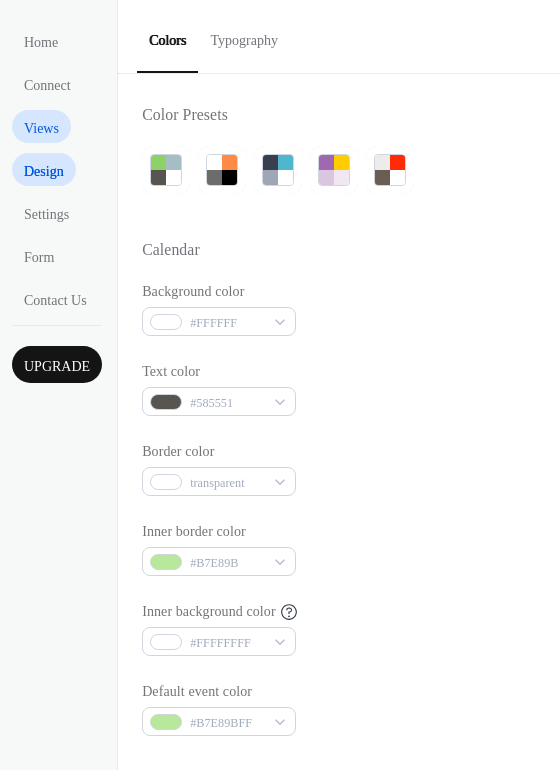 click on "Views" at bounding box center [41, 126] 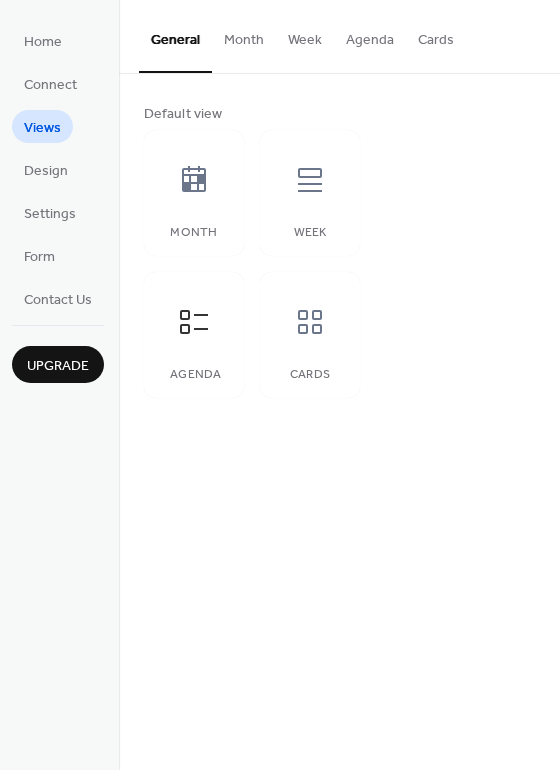 click on "Agenda" at bounding box center [370, 35] 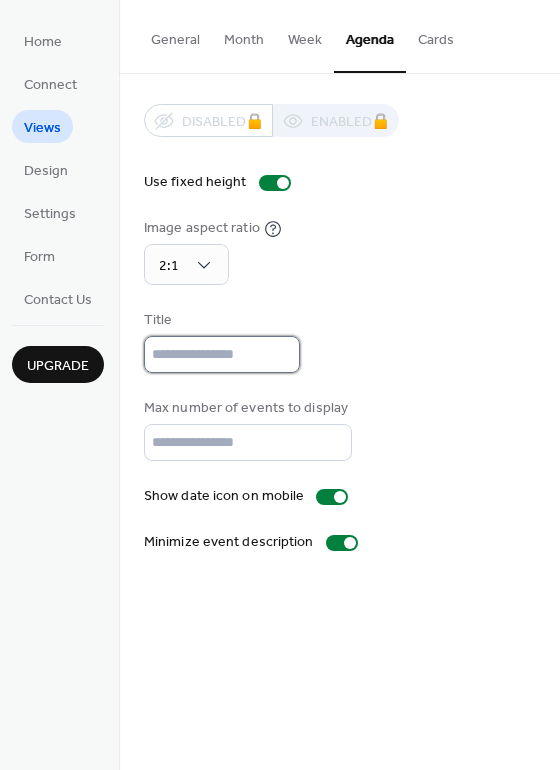 click at bounding box center [222, 354] 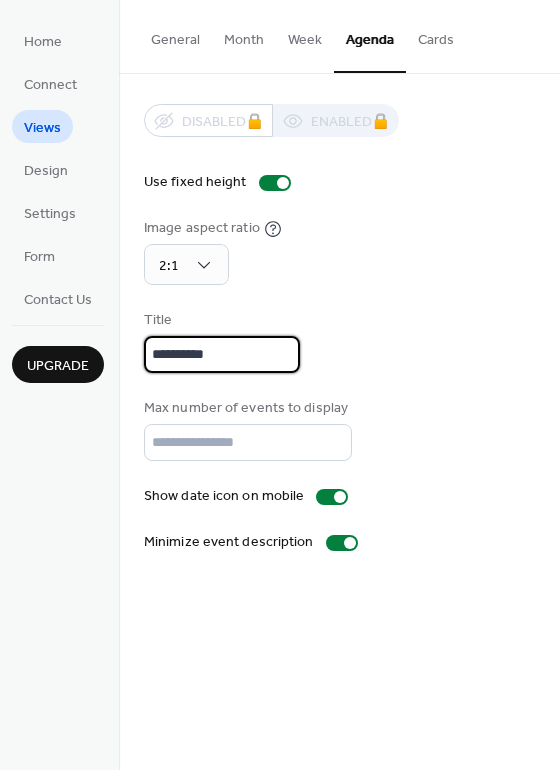 type on "**********" 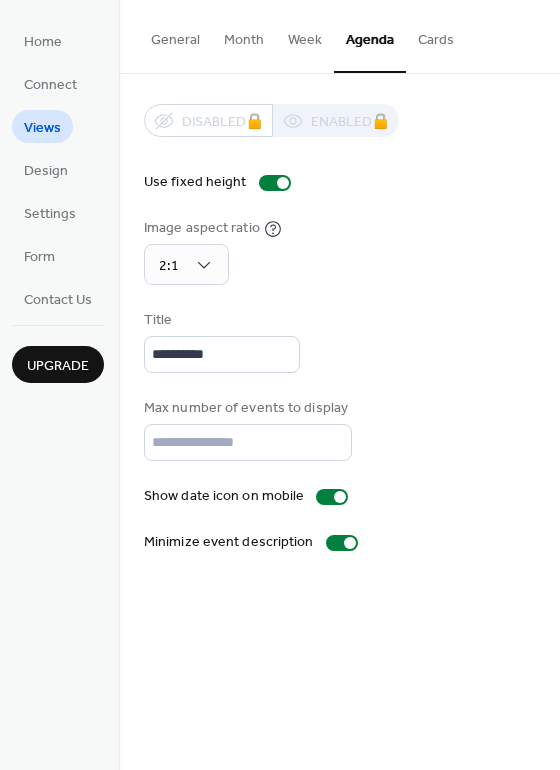 drag, startPoint x: 457, startPoint y: 496, endPoint x: 459, endPoint y: 583, distance: 87.02299 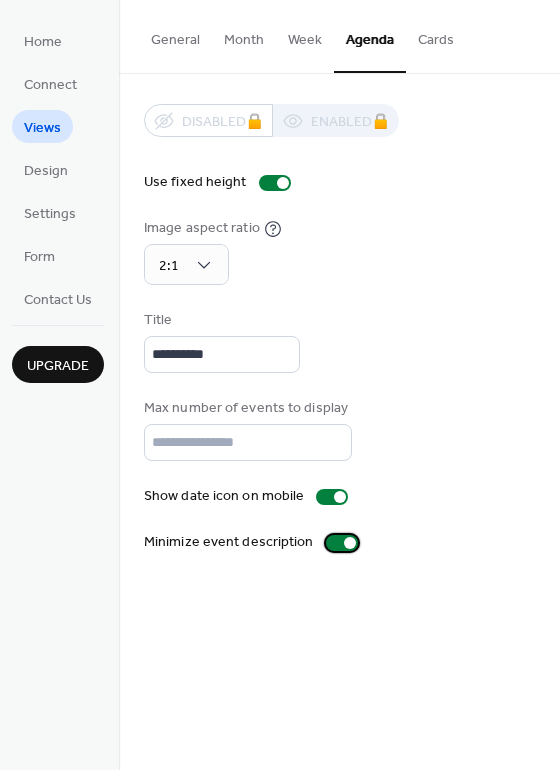click at bounding box center (342, 543) 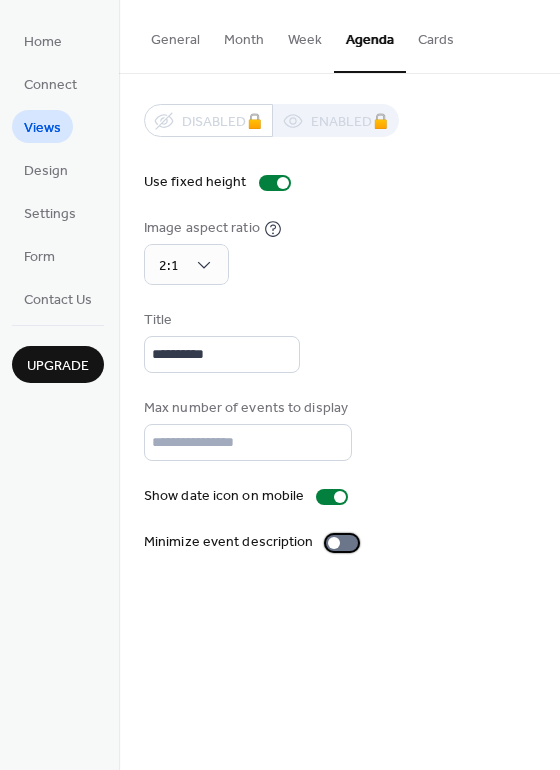 click at bounding box center (342, 543) 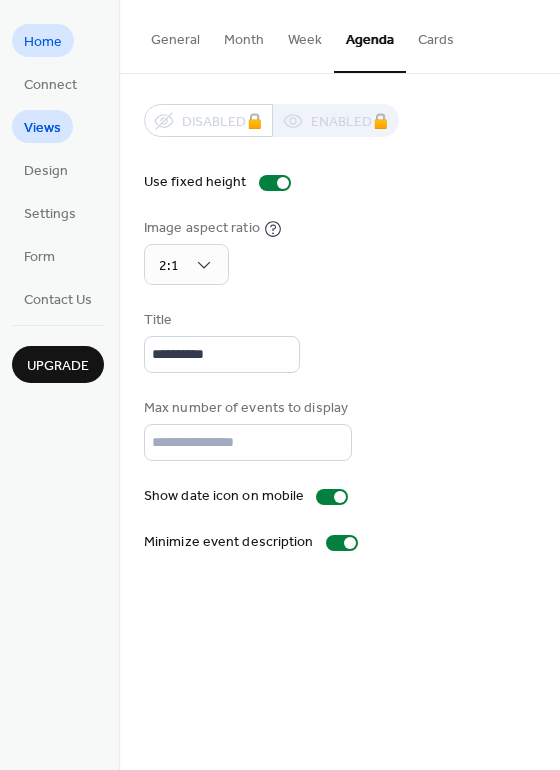 click on "Home" at bounding box center (43, 40) 